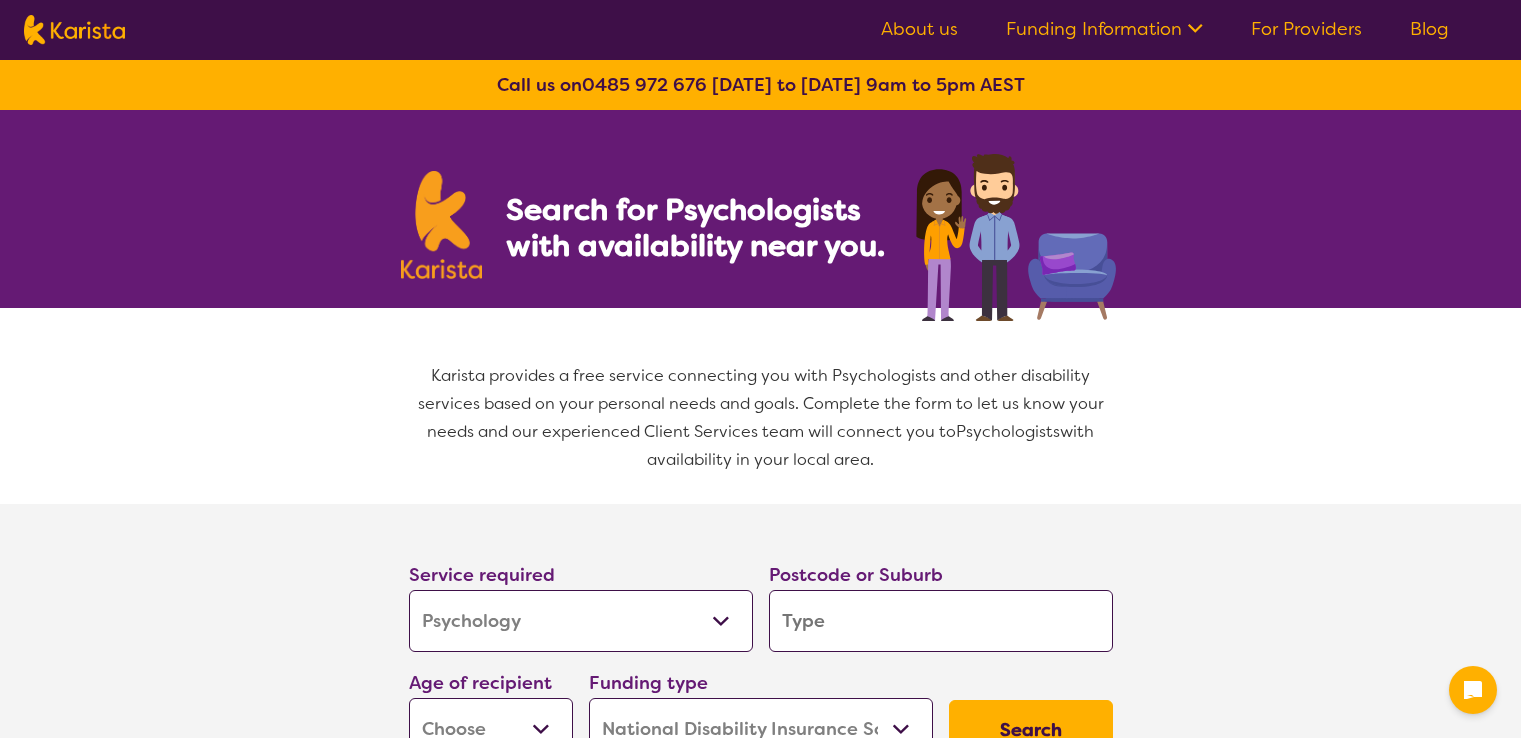 select on "Psychology" 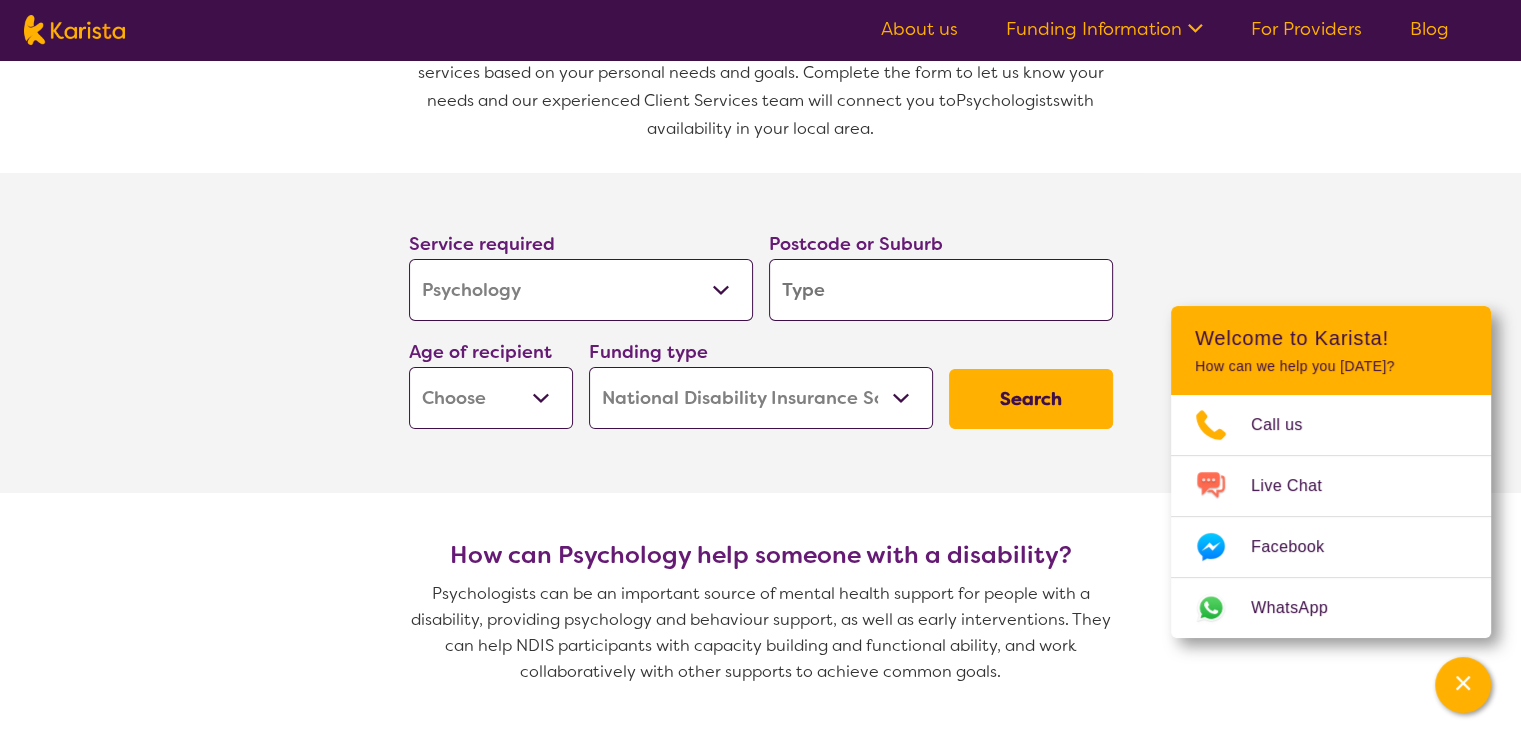 scroll, scrollTop: 344, scrollLeft: 0, axis: vertical 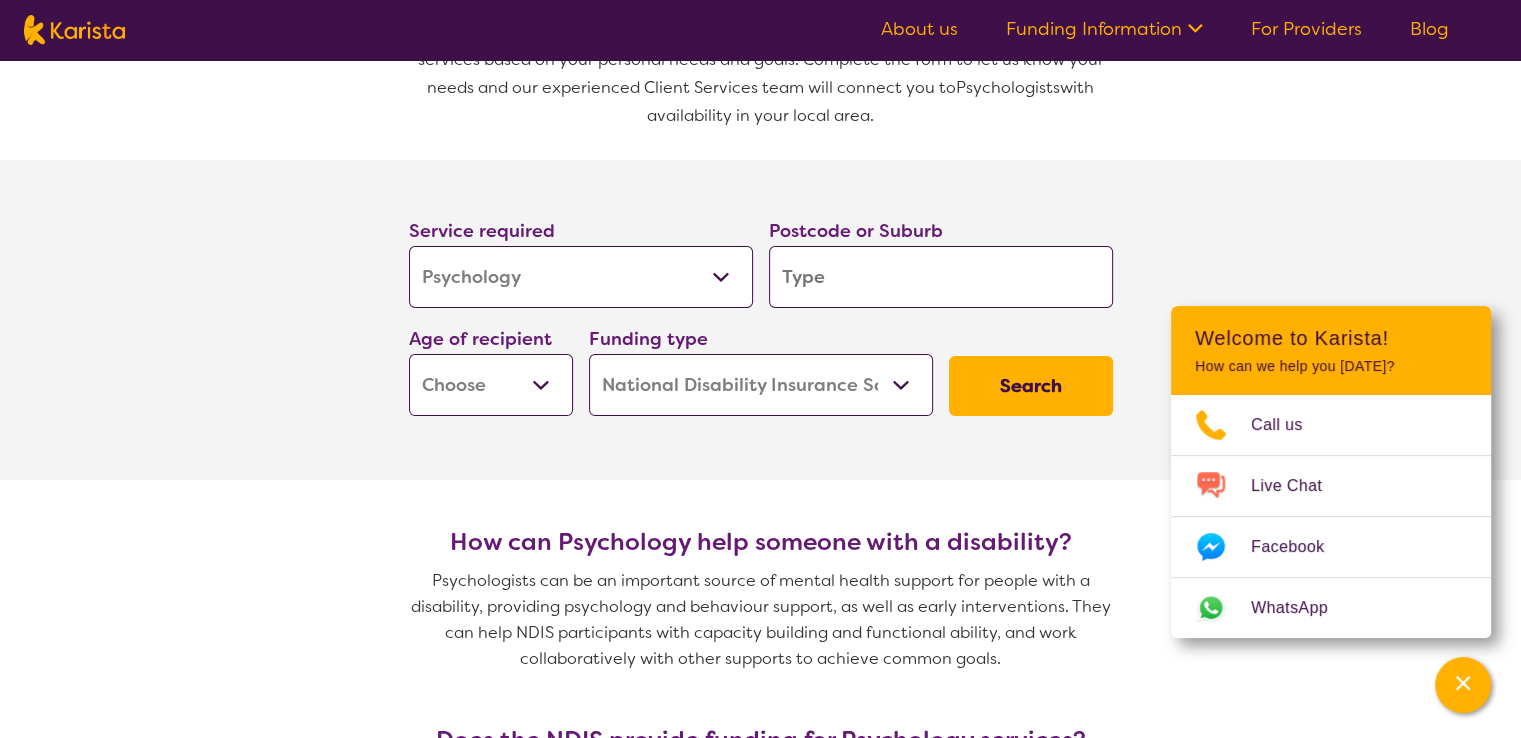 click on "Allied Health Assistant Assessment ([MEDICAL_DATA] or [MEDICAL_DATA]) Behaviour support Counselling Dietitian Domestic and home help Employment Support Exercise physiology Home Care Package Provider Key Worker NDIS Plan management NDIS Support Coordination Nursing services [MEDICAL_DATA] Personal care Physiotherapy [MEDICAL_DATA] Psychology Psychosocial Recovery Coach Respite [MEDICAL_DATA] Support worker Supported accommodation" at bounding box center [581, 277] 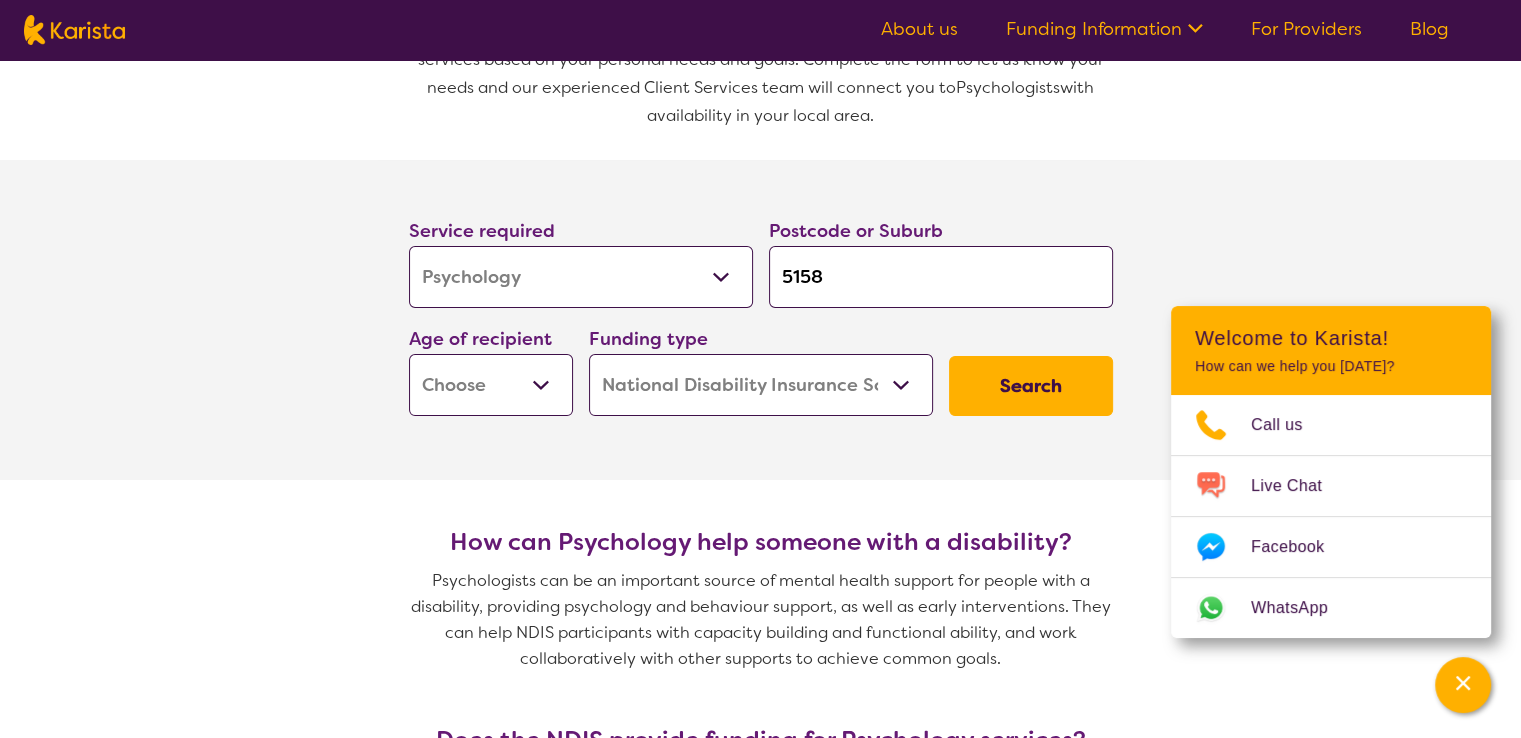 type on "5158" 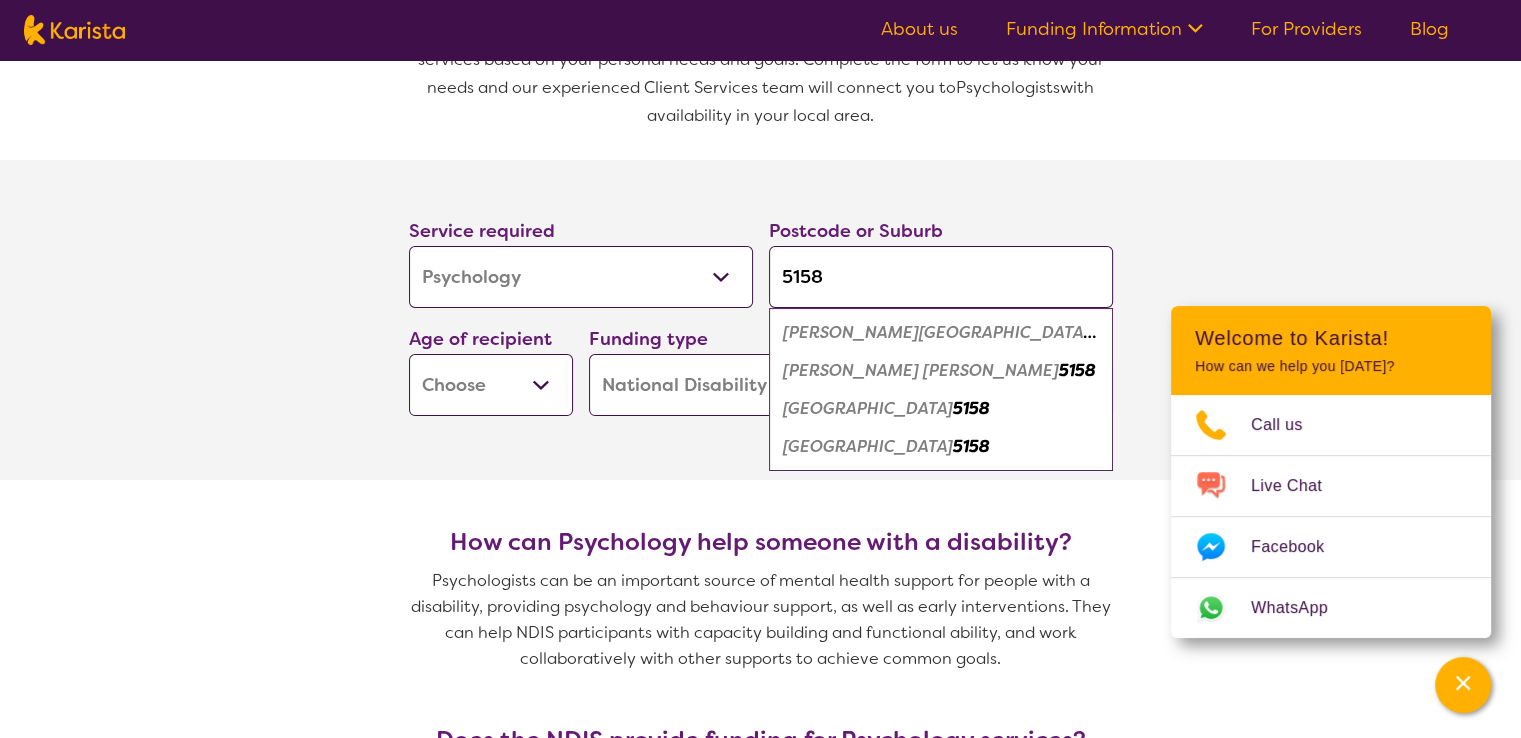 click on "Early Childhood - 0 to 9 Child - 10 to 11 Adolescent - 12 to 17 Adult - 18 to 64 Aged - [DEMOGRAPHIC_DATA]+" at bounding box center (491, 385) 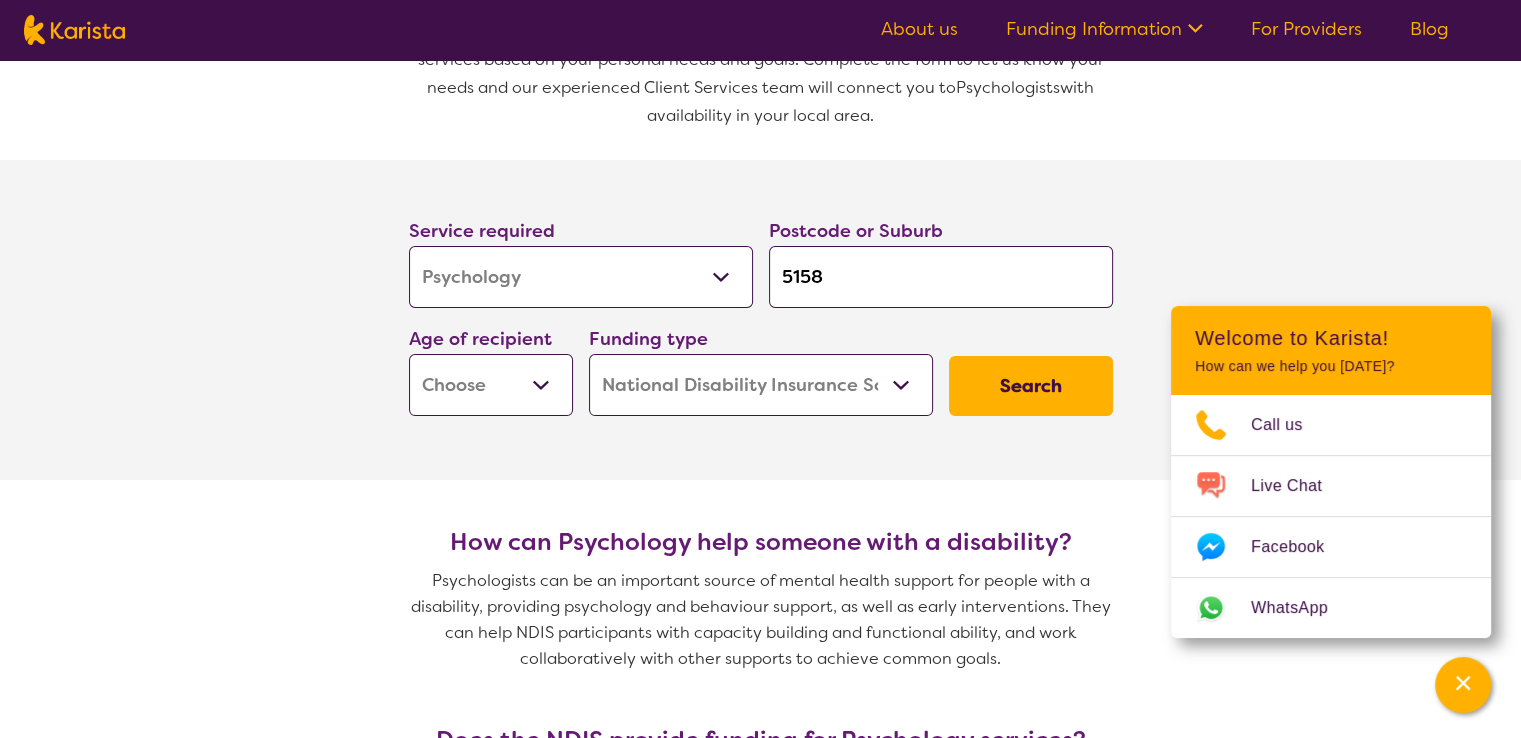 select on "AD" 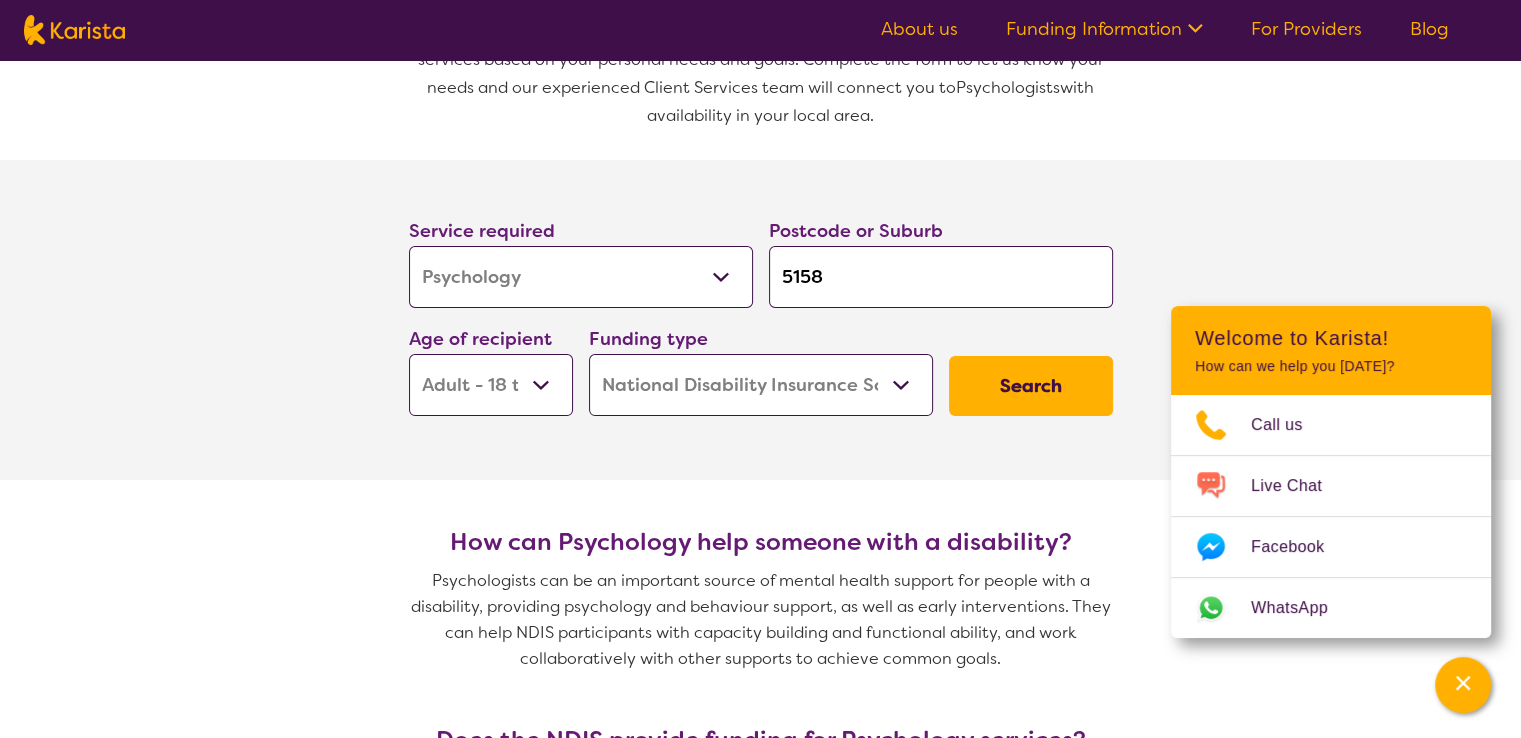 click on "Early Childhood - 0 to 9 Child - 10 to 11 Adolescent - 12 to 17 Adult - 18 to 64 Aged - [DEMOGRAPHIC_DATA]+" at bounding box center [491, 385] 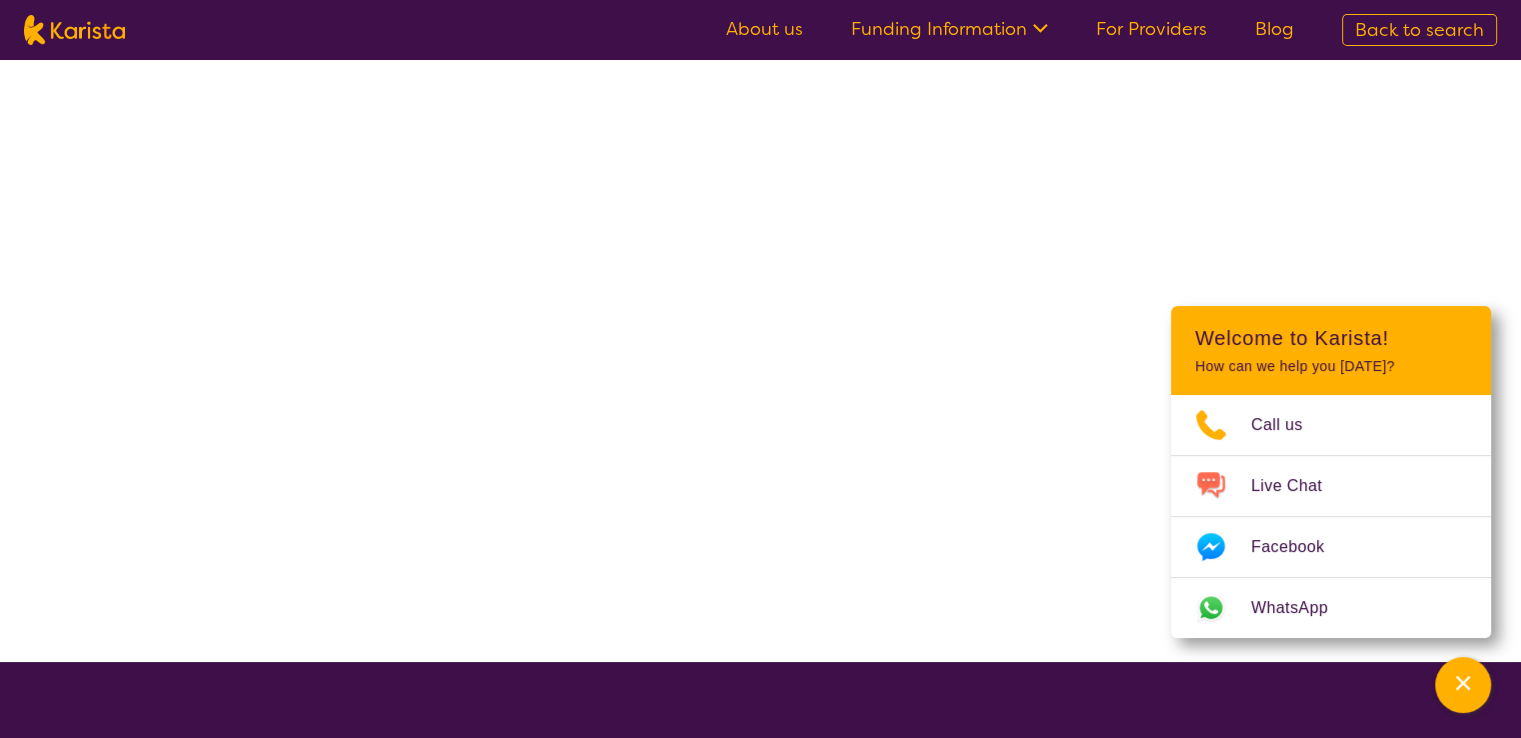 scroll, scrollTop: 0, scrollLeft: 0, axis: both 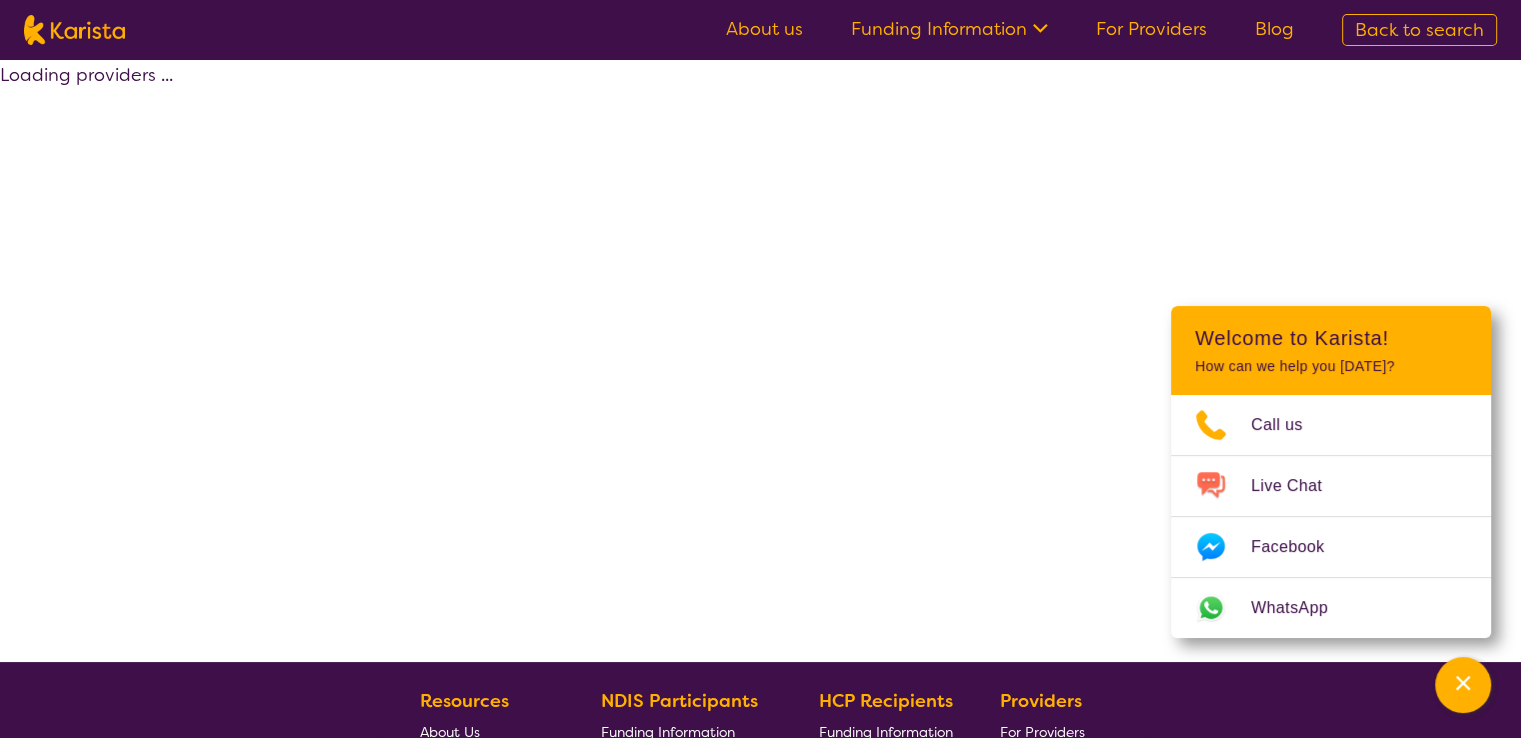 select on "by_score" 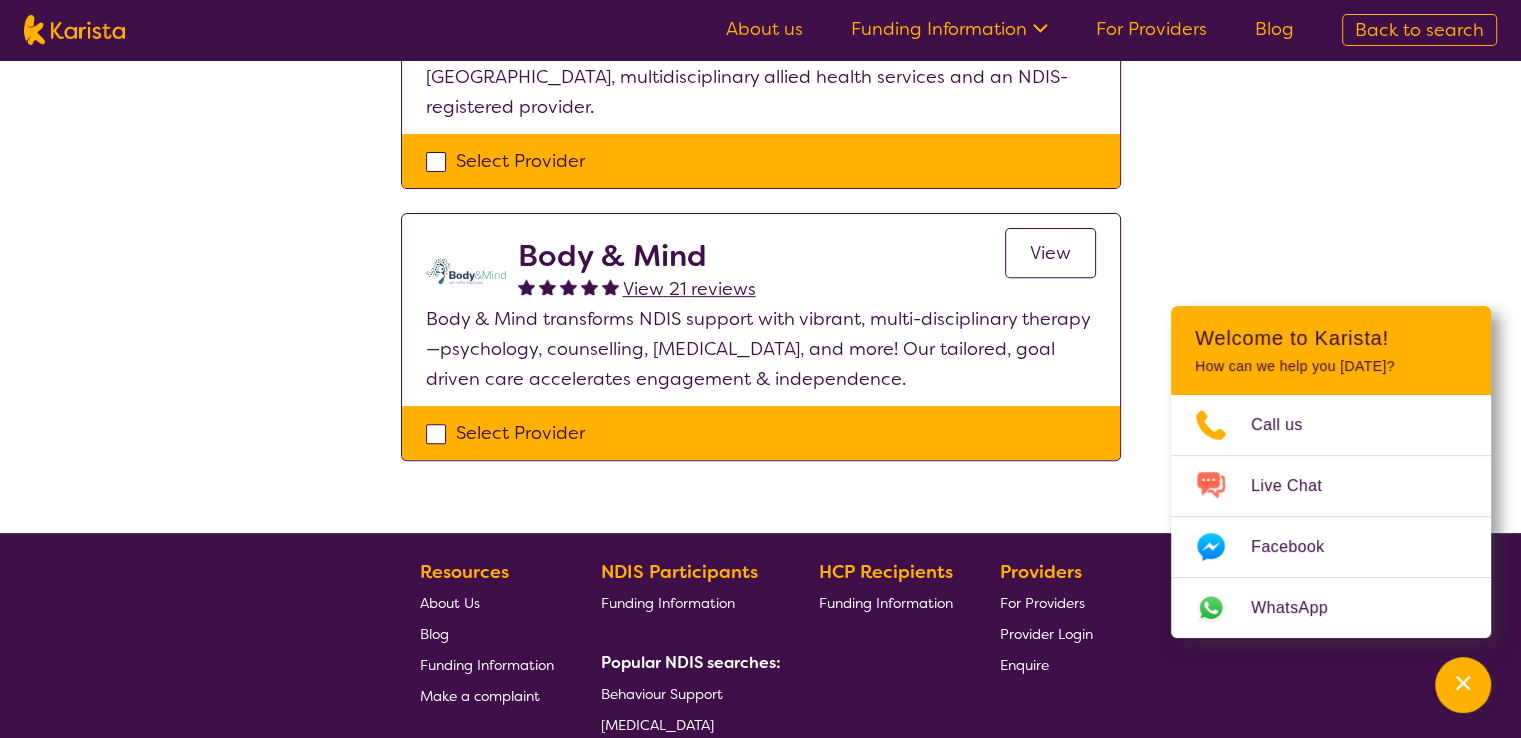 scroll, scrollTop: 683, scrollLeft: 0, axis: vertical 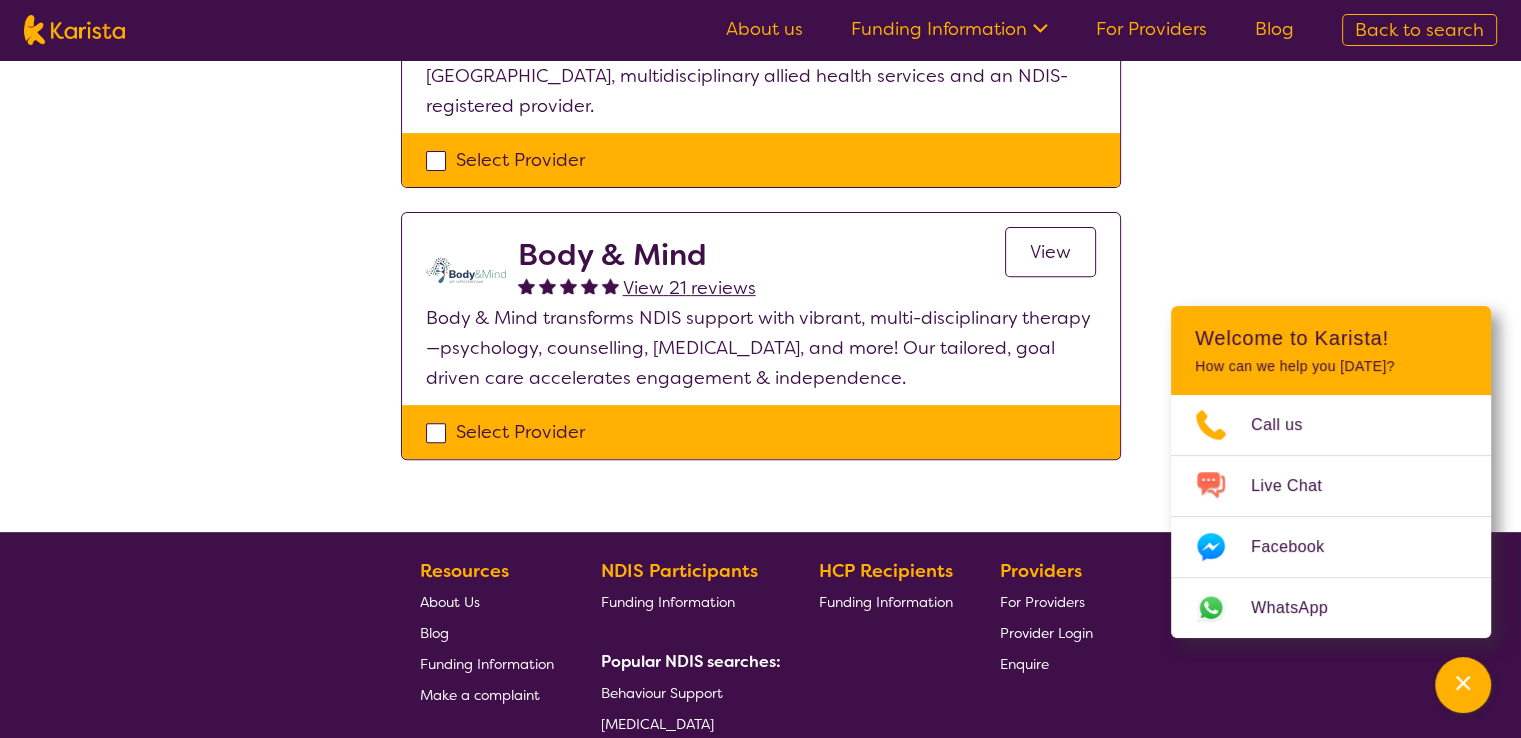 click on "View" at bounding box center [1050, 252] 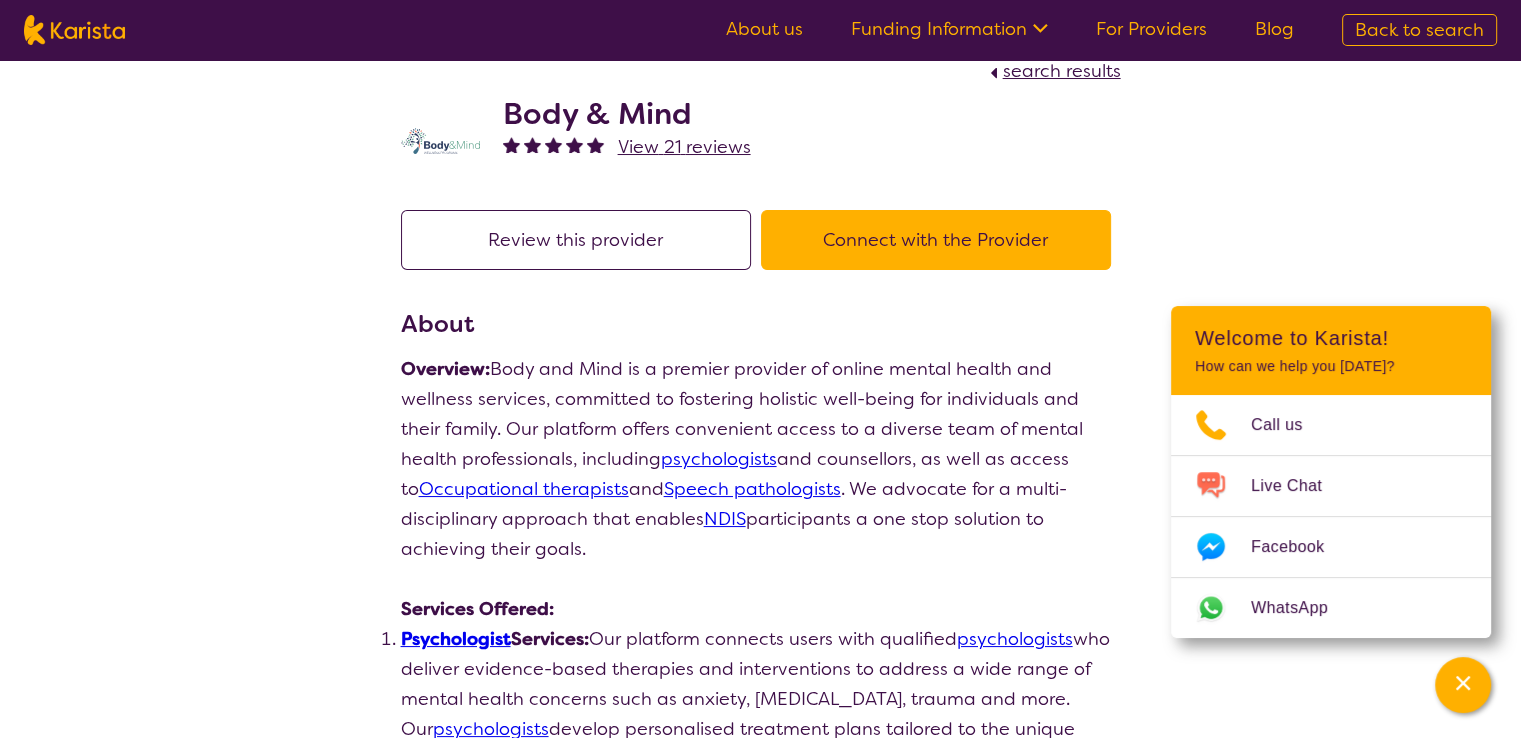 scroll, scrollTop: 0, scrollLeft: 0, axis: both 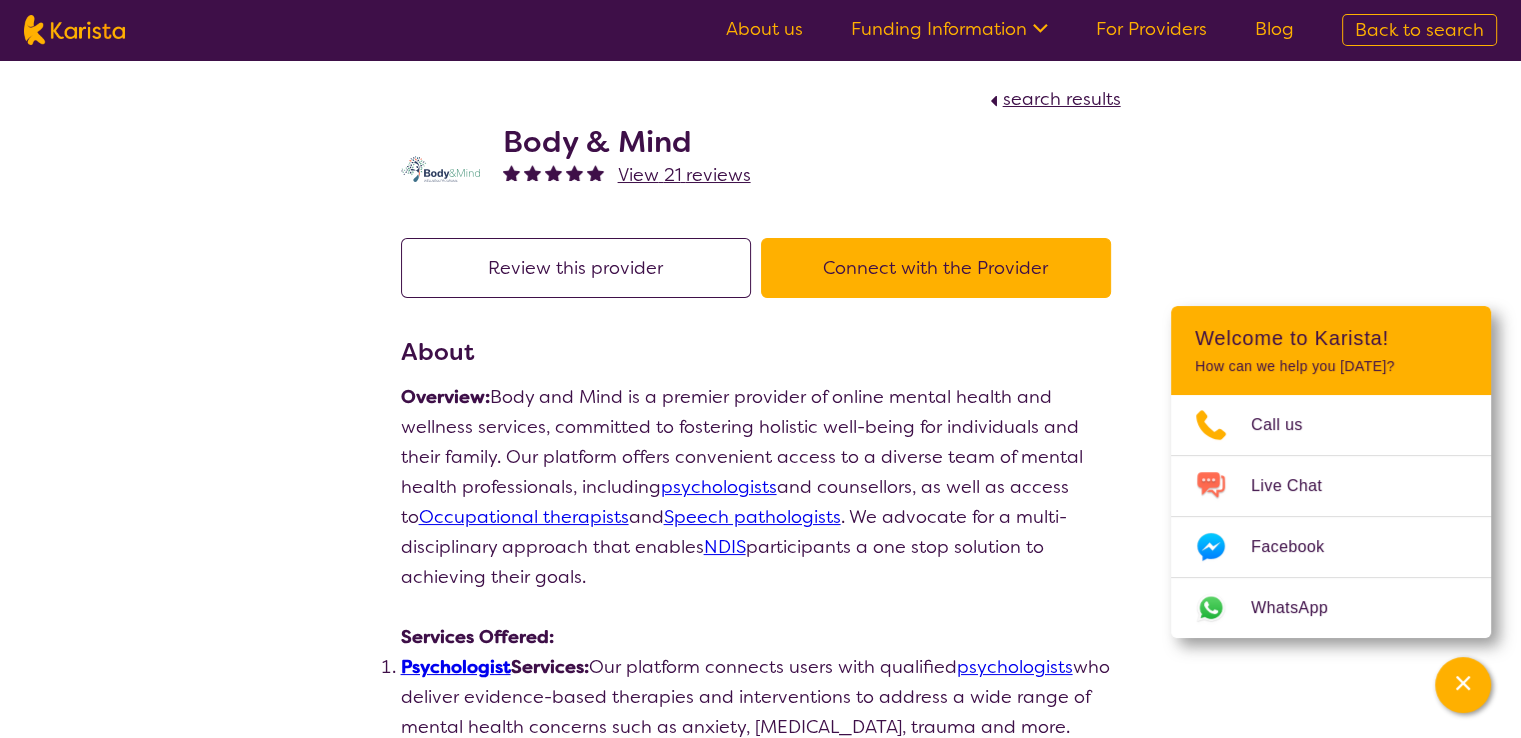 click on "Connect with the Provider" at bounding box center (936, 268) 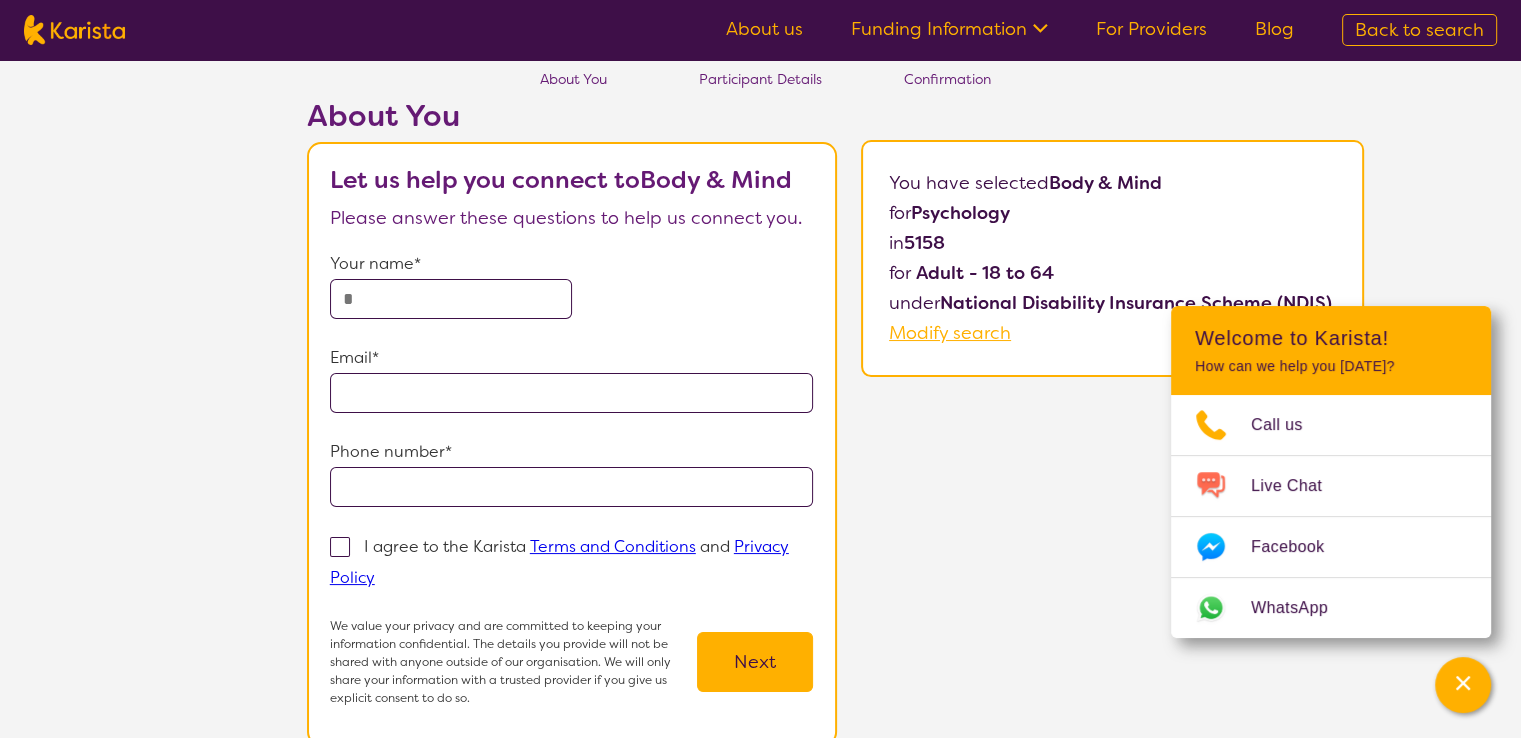 scroll, scrollTop: 44, scrollLeft: 0, axis: vertical 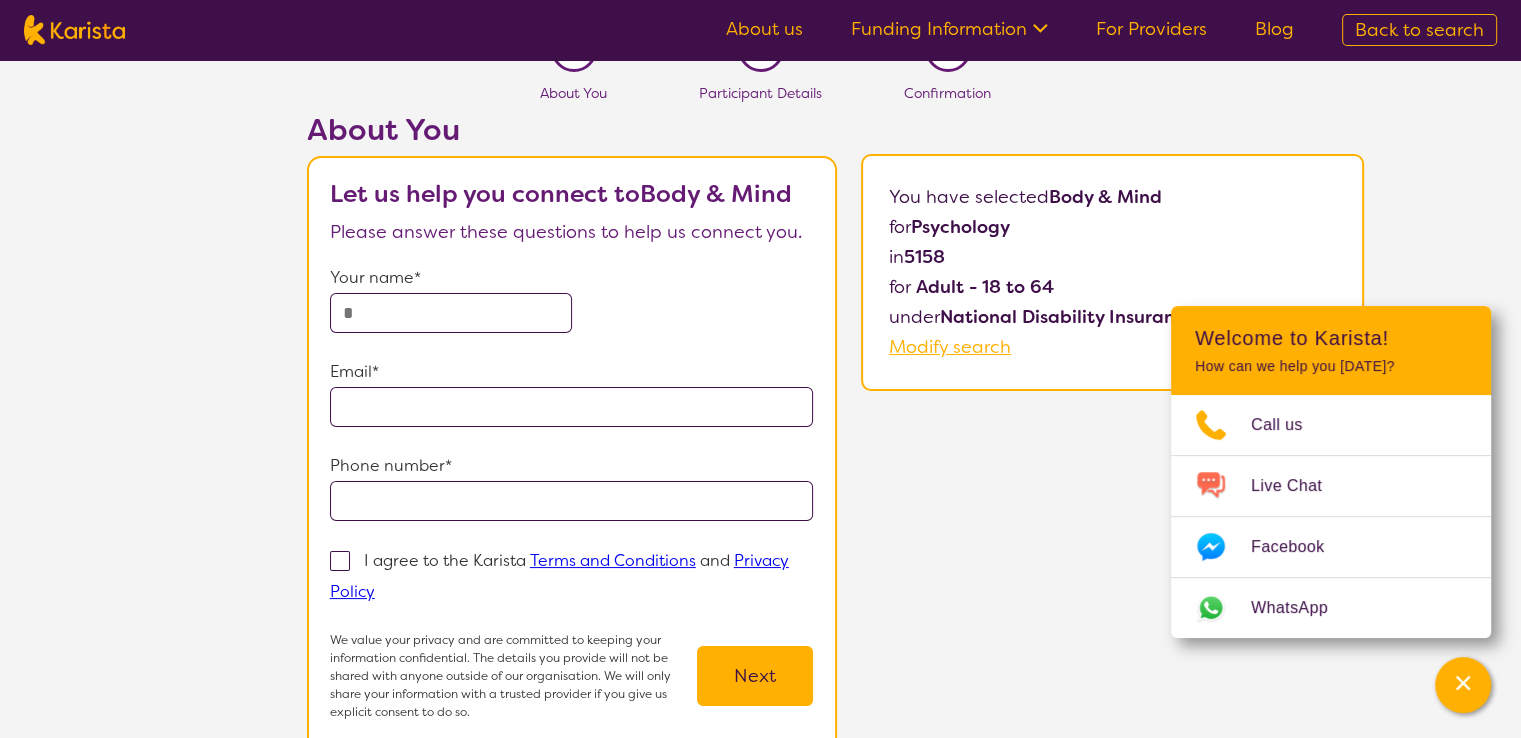 click at bounding box center (451, 313) 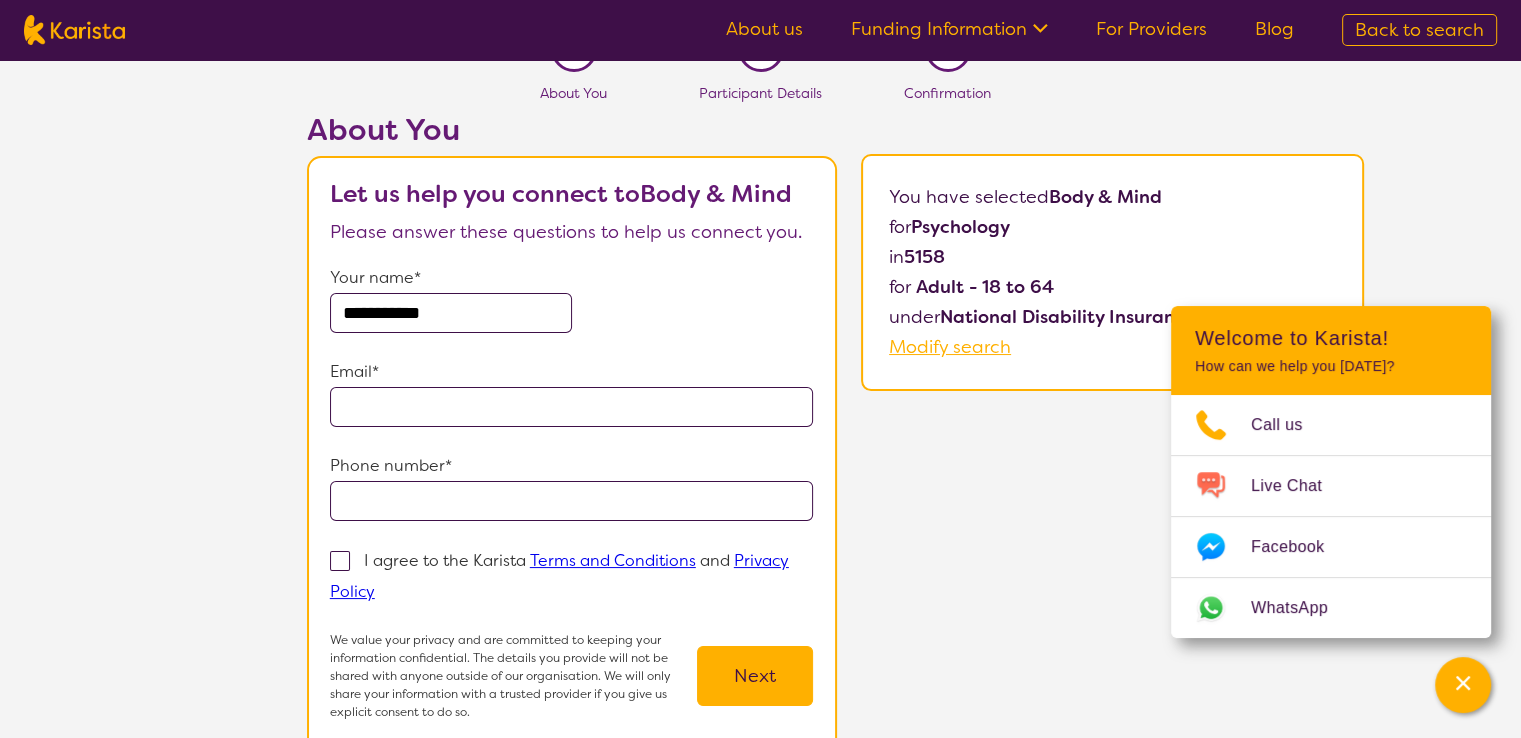 type on "**********" 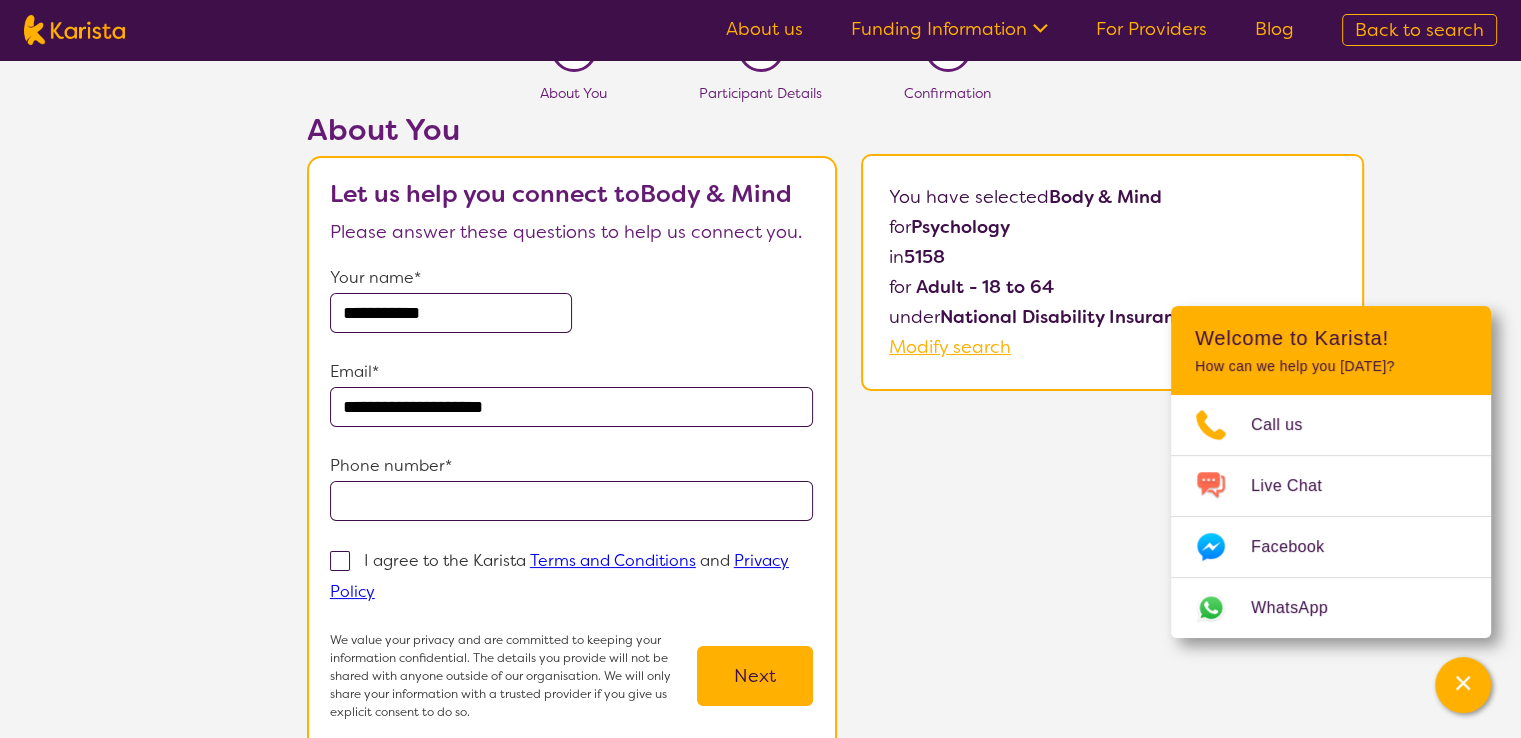 click at bounding box center [572, 501] 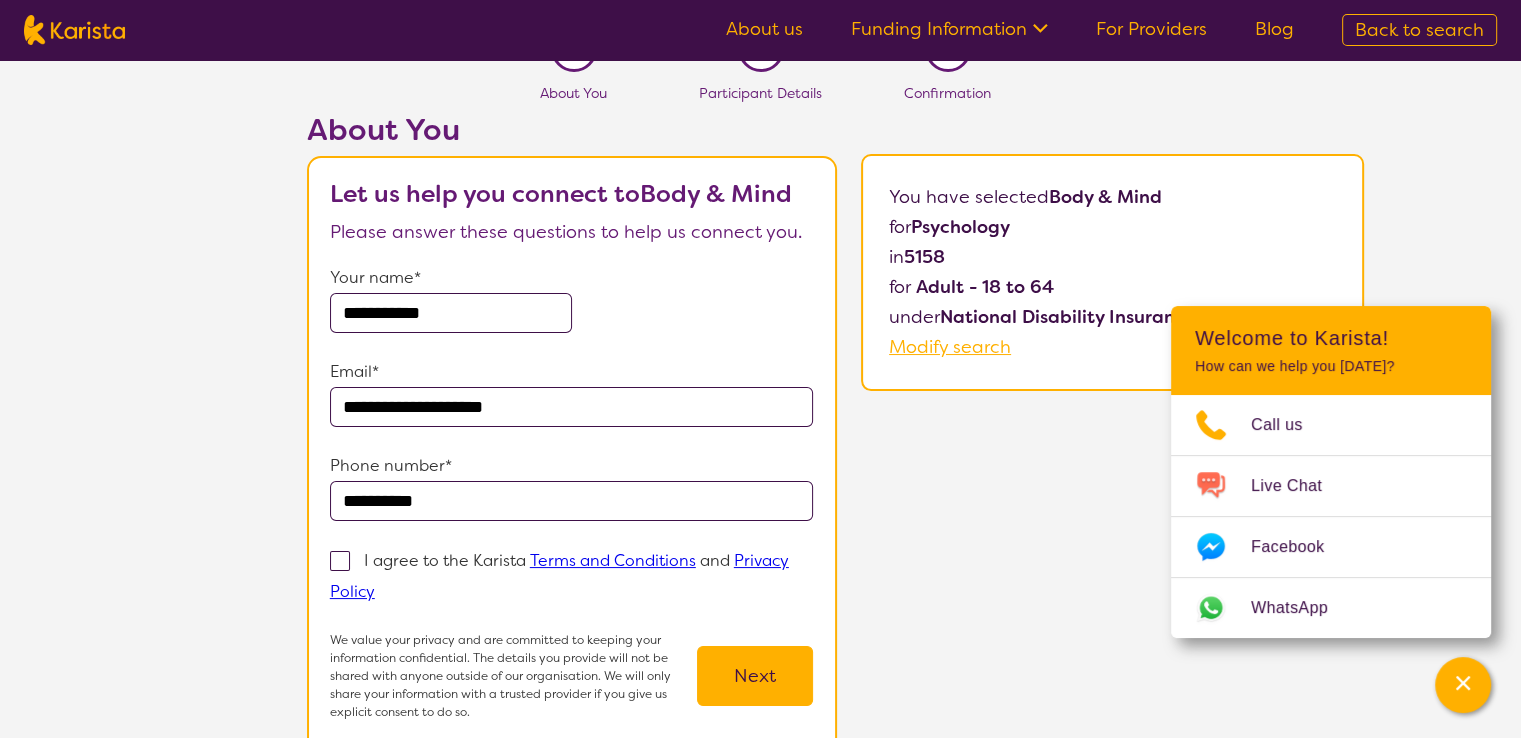 click on "**********" at bounding box center (572, 501) 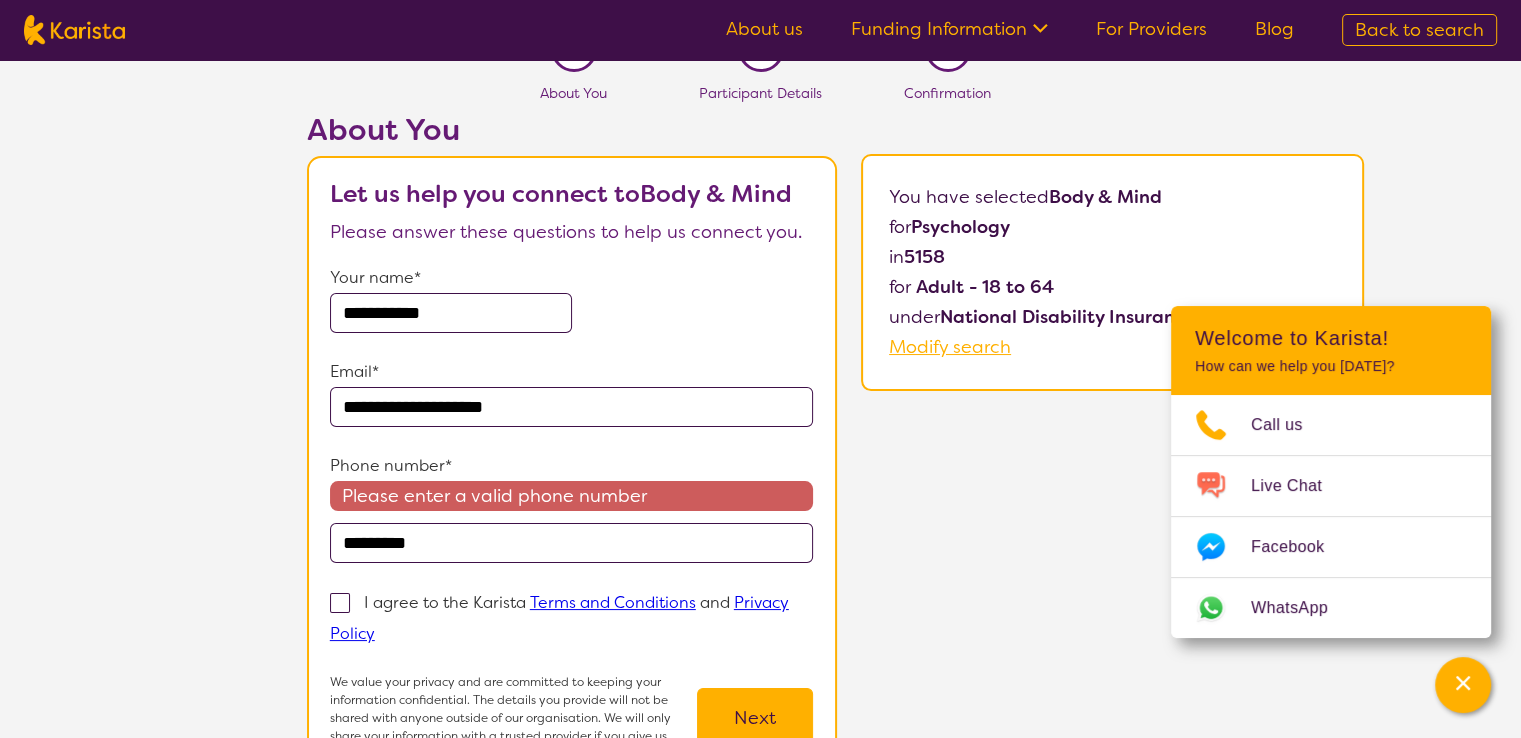 type on "**********" 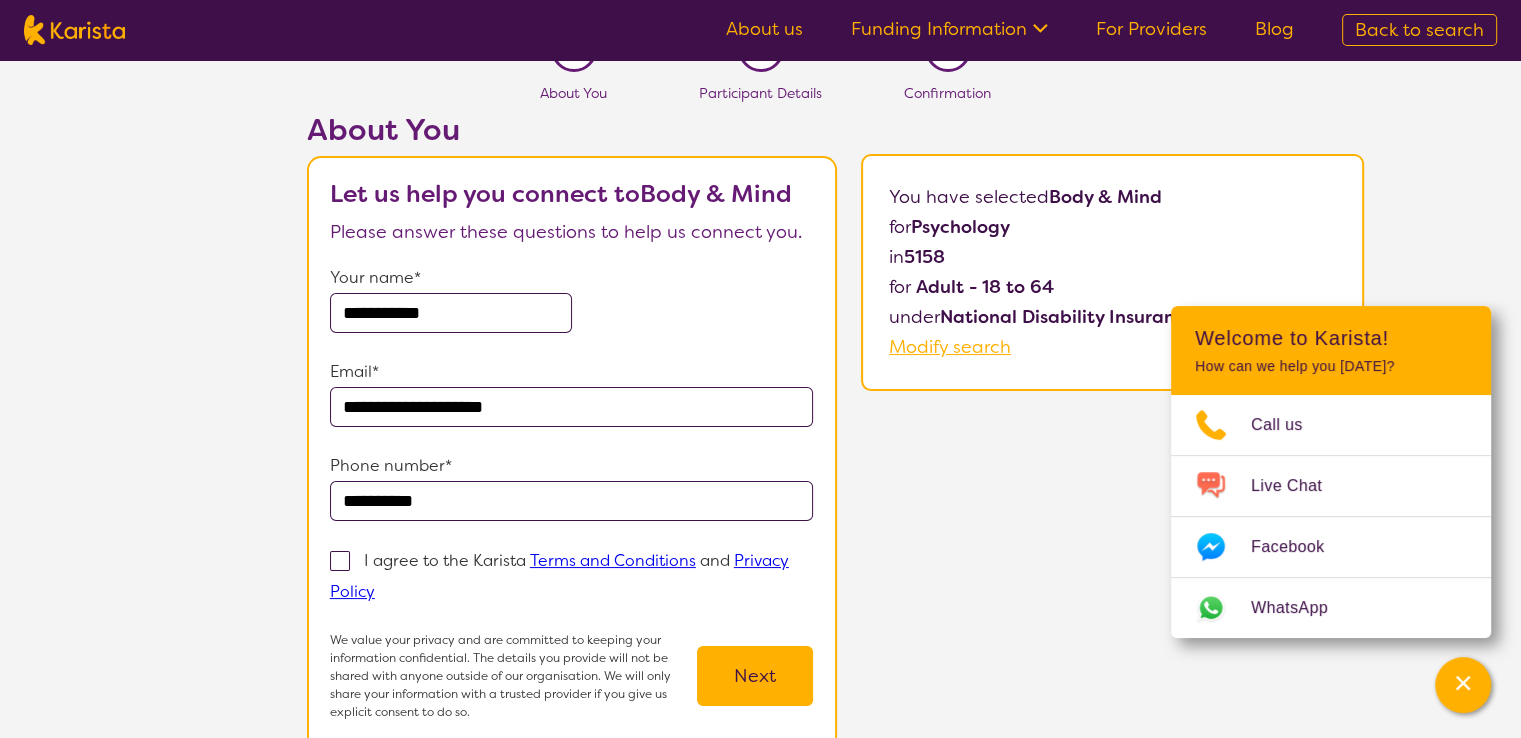 click on "**********" at bounding box center (572, 458) 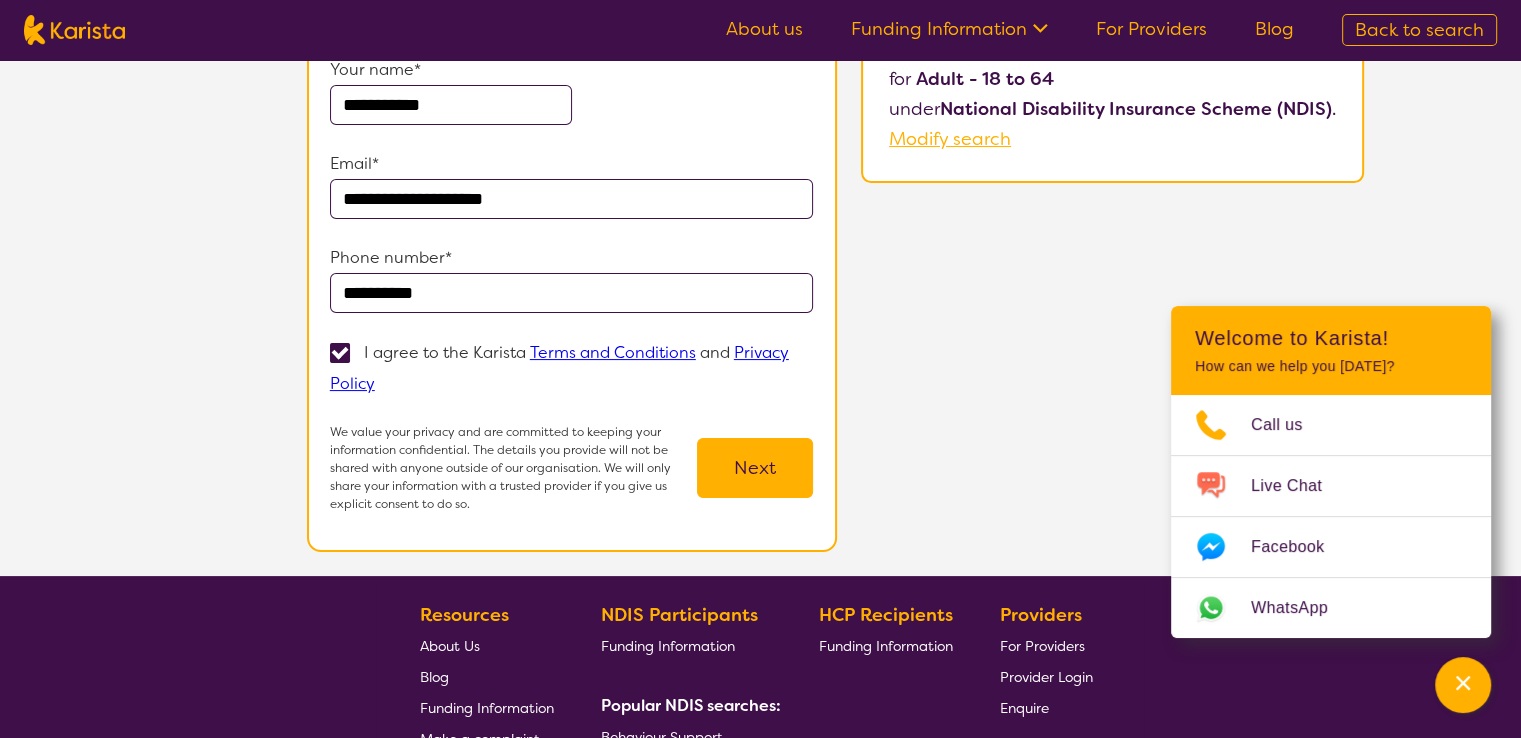 scroll, scrollTop: 254, scrollLeft: 0, axis: vertical 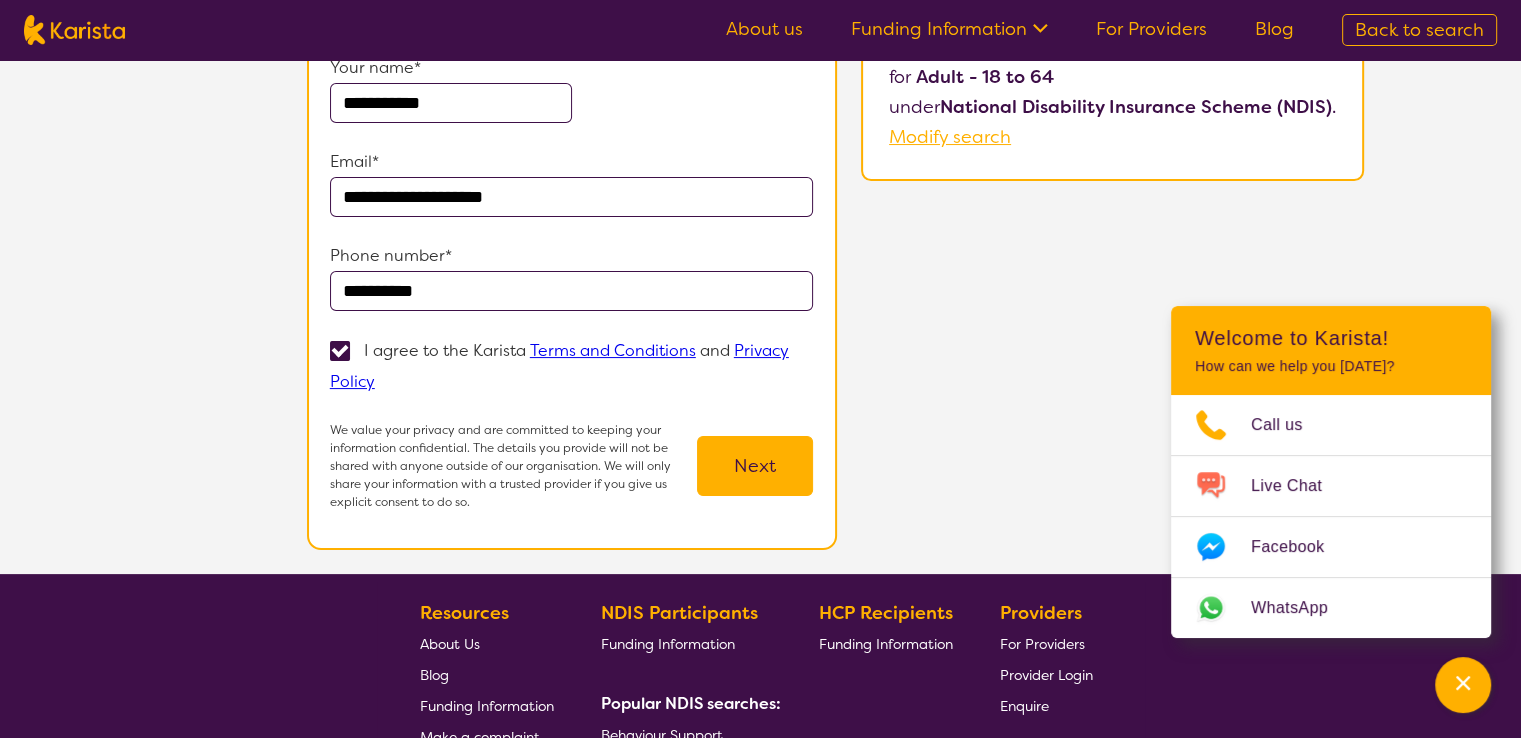 click on "Next" at bounding box center (755, 466) 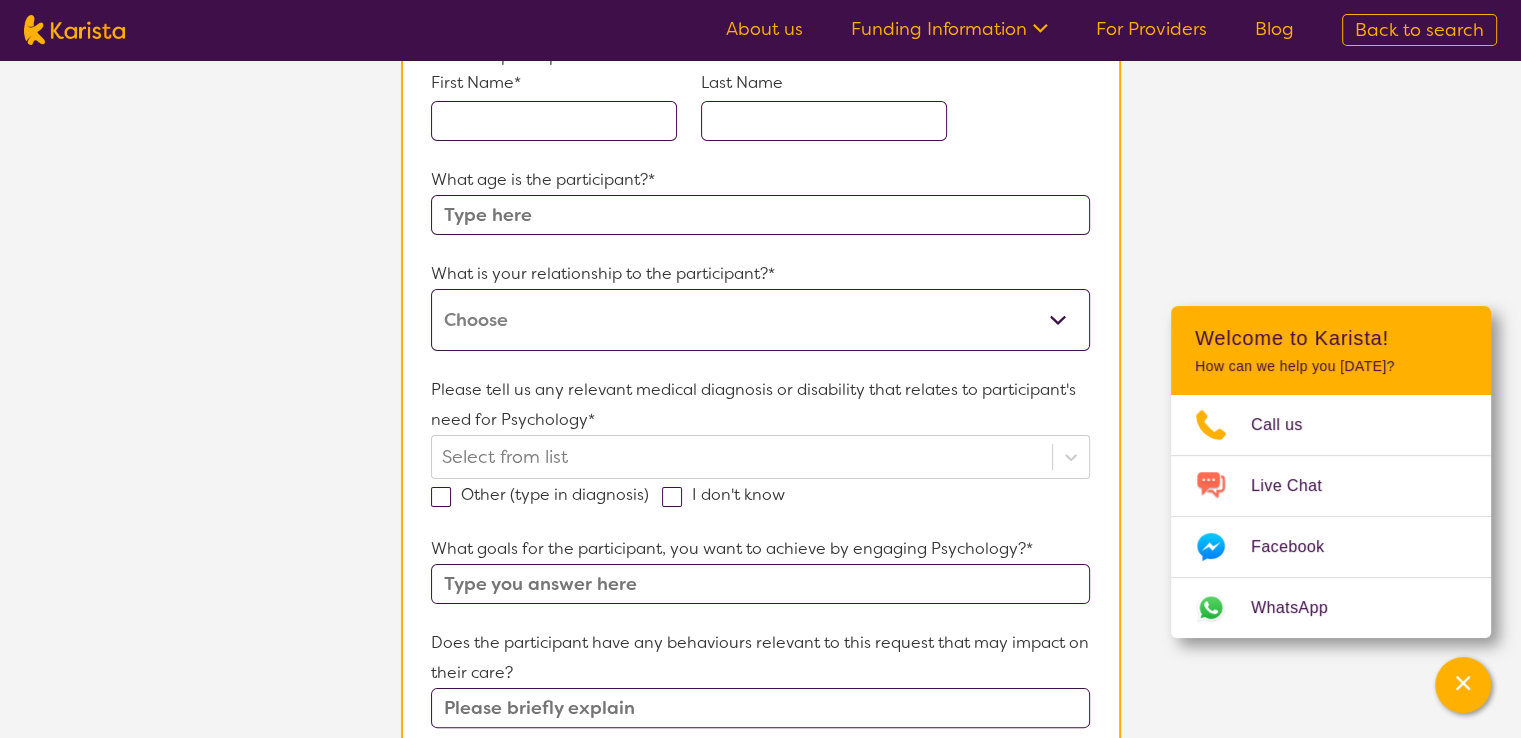 scroll, scrollTop: 0, scrollLeft: 0, axis: both 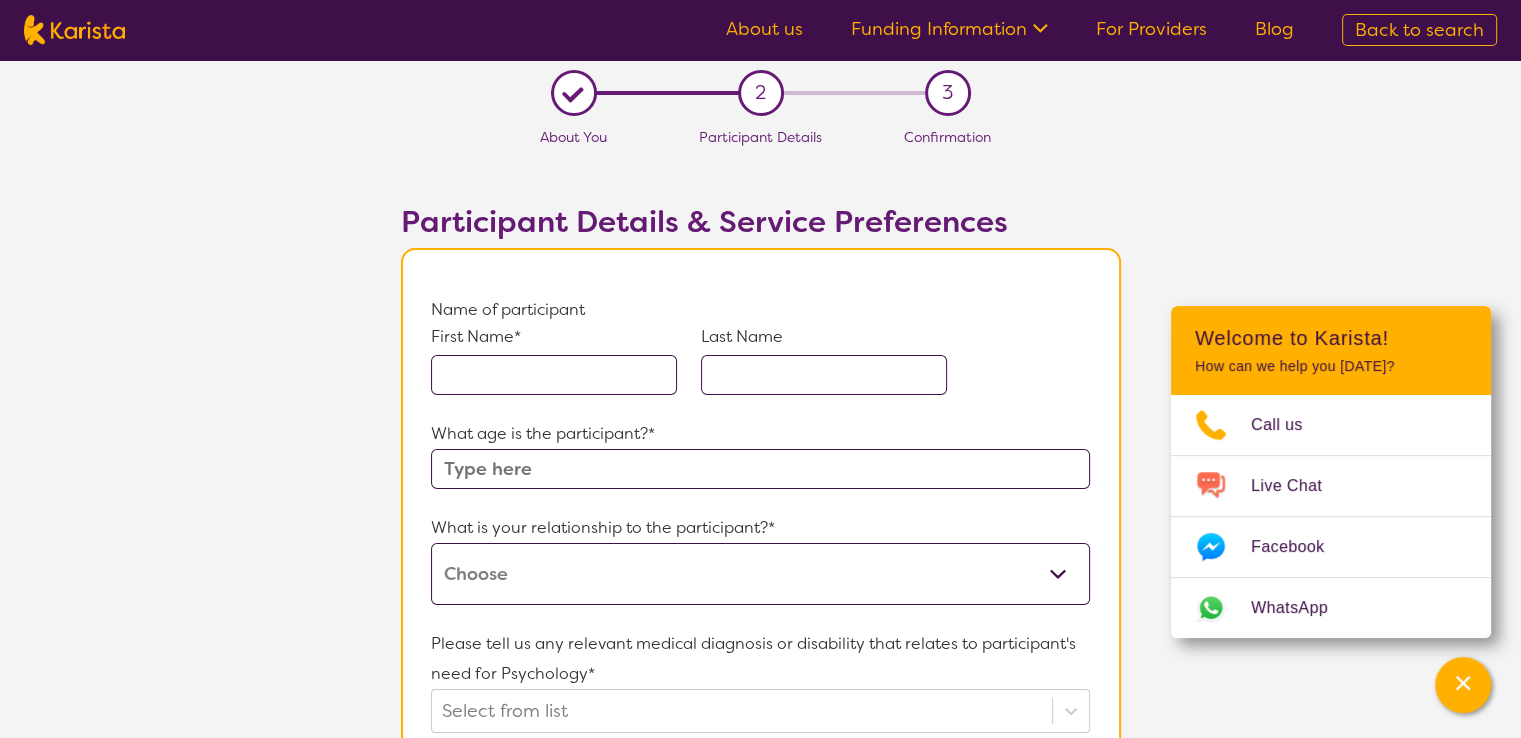click at bounding box center [760, 469] 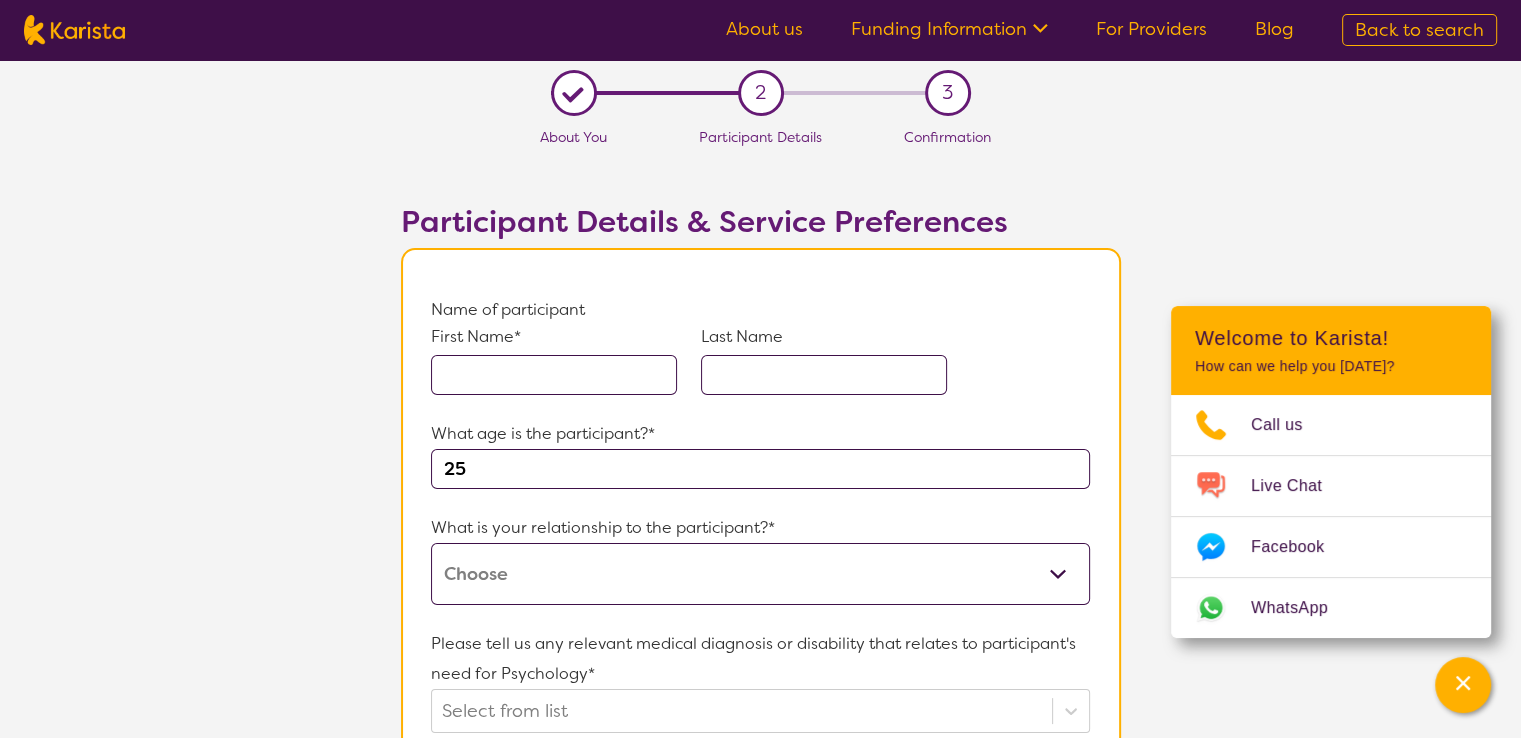 type on "25" 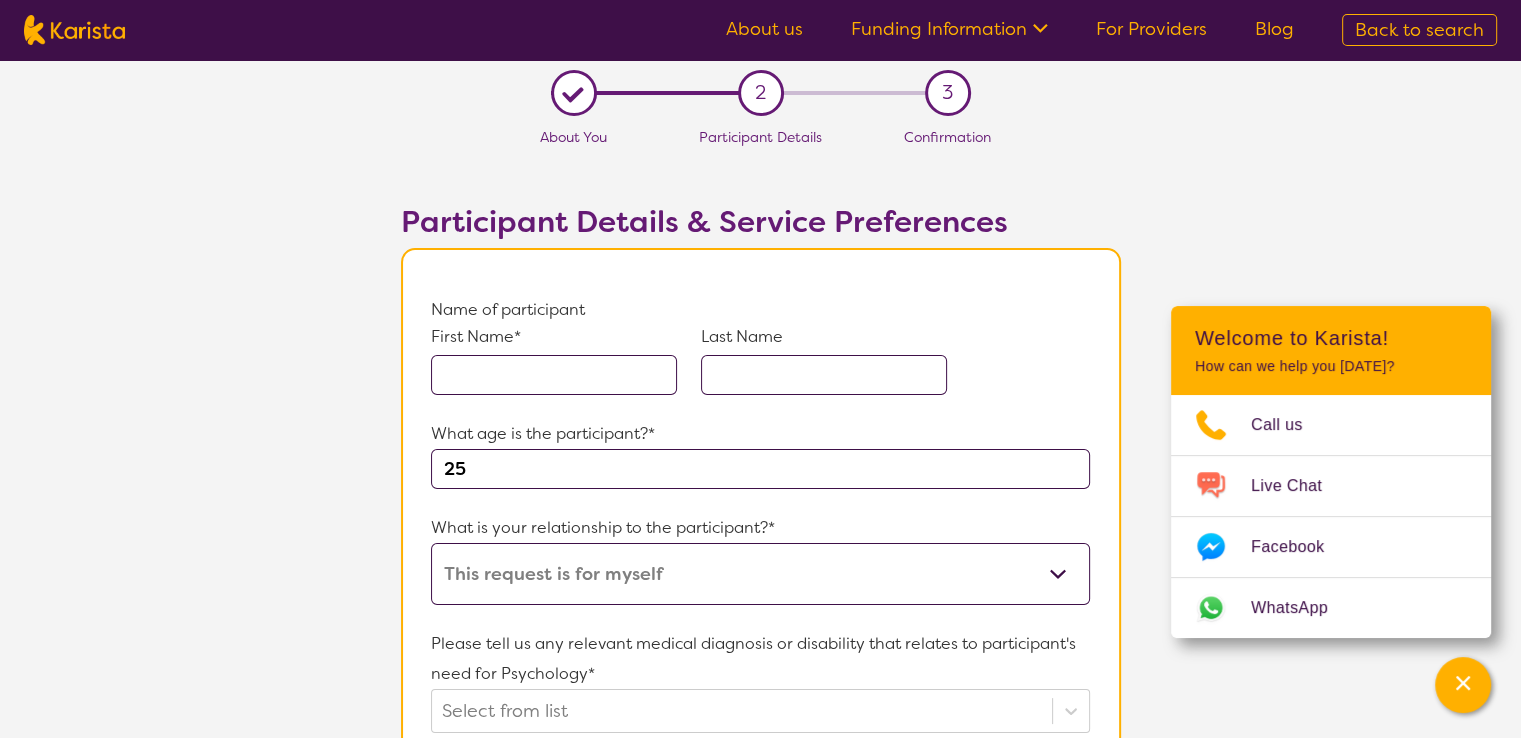 click on "This request is for myself I am their parent I am their child I am their spouse/partner I am their carer I am their Support Coordinator I am their Local Area Coordinator I am their Child Safety Officer I am their Aged Care Case Worker Other" at bounding box center (760, 574) 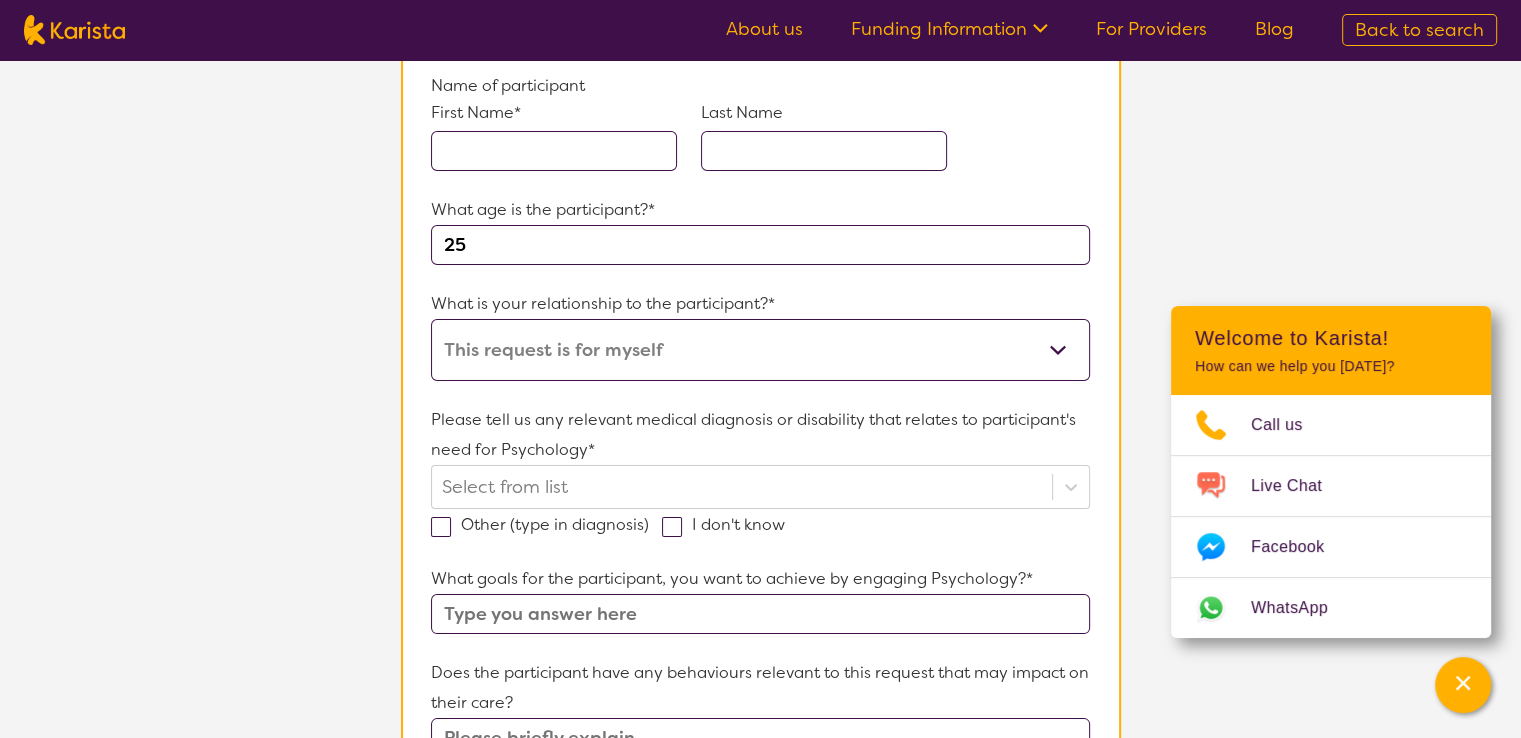 scroll, scrollTop: 224, scrollLeft: 0, axis: vertical 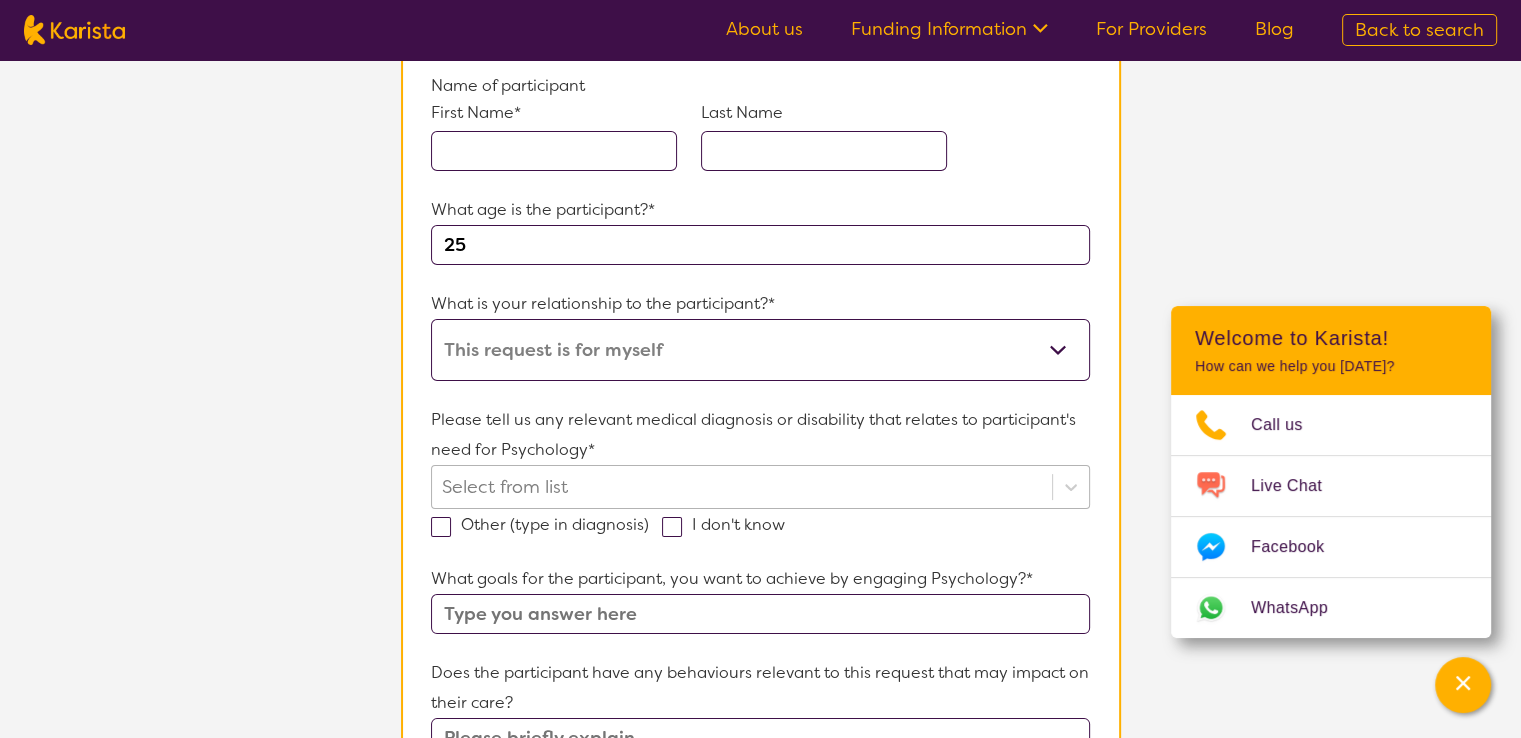 click on "Select from list" at bounding box center [760, 487] 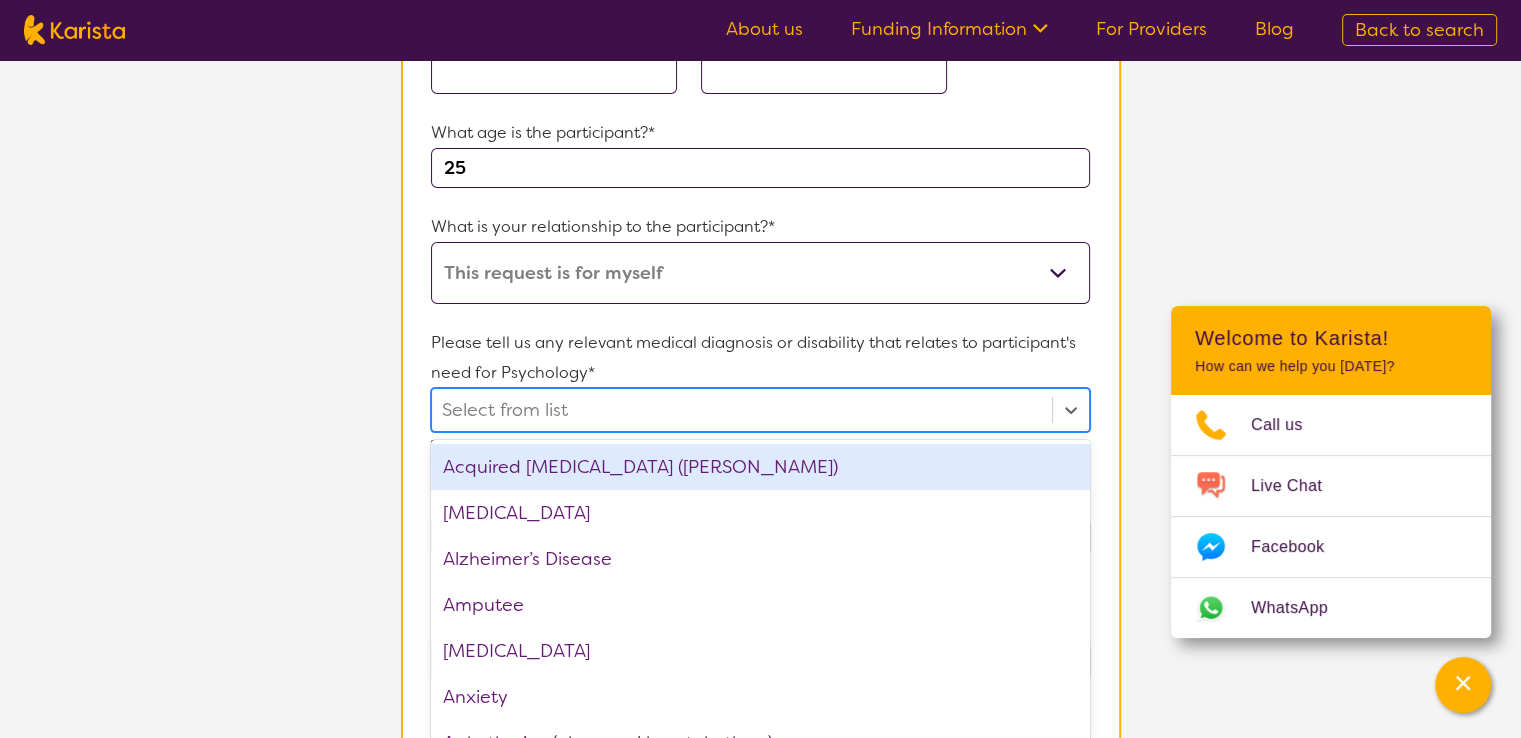 scroll, scrollTop: 308, scrollLeft: 0, axis: vertical 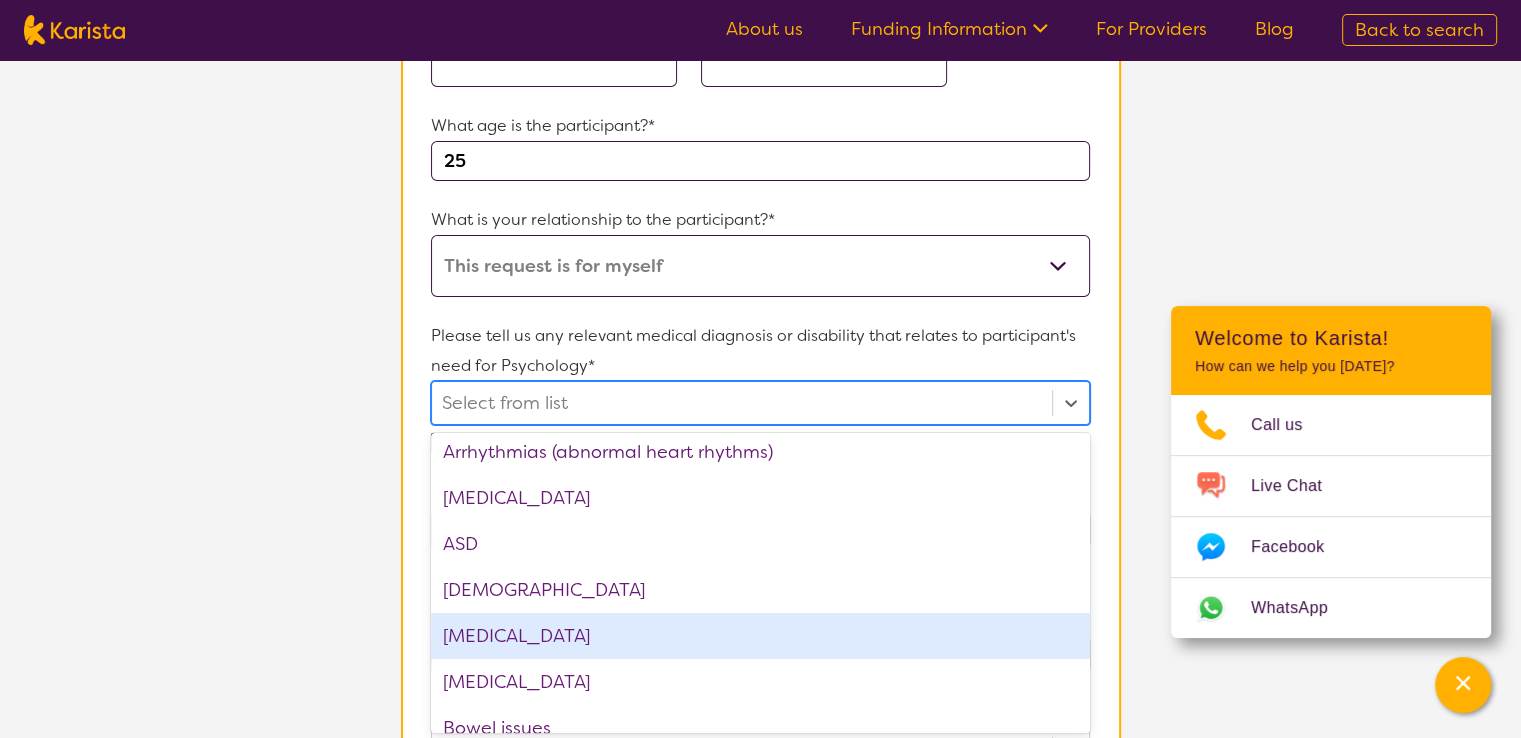 click on "[MEDICAL_DATA]" at bounding box center (760, 636) 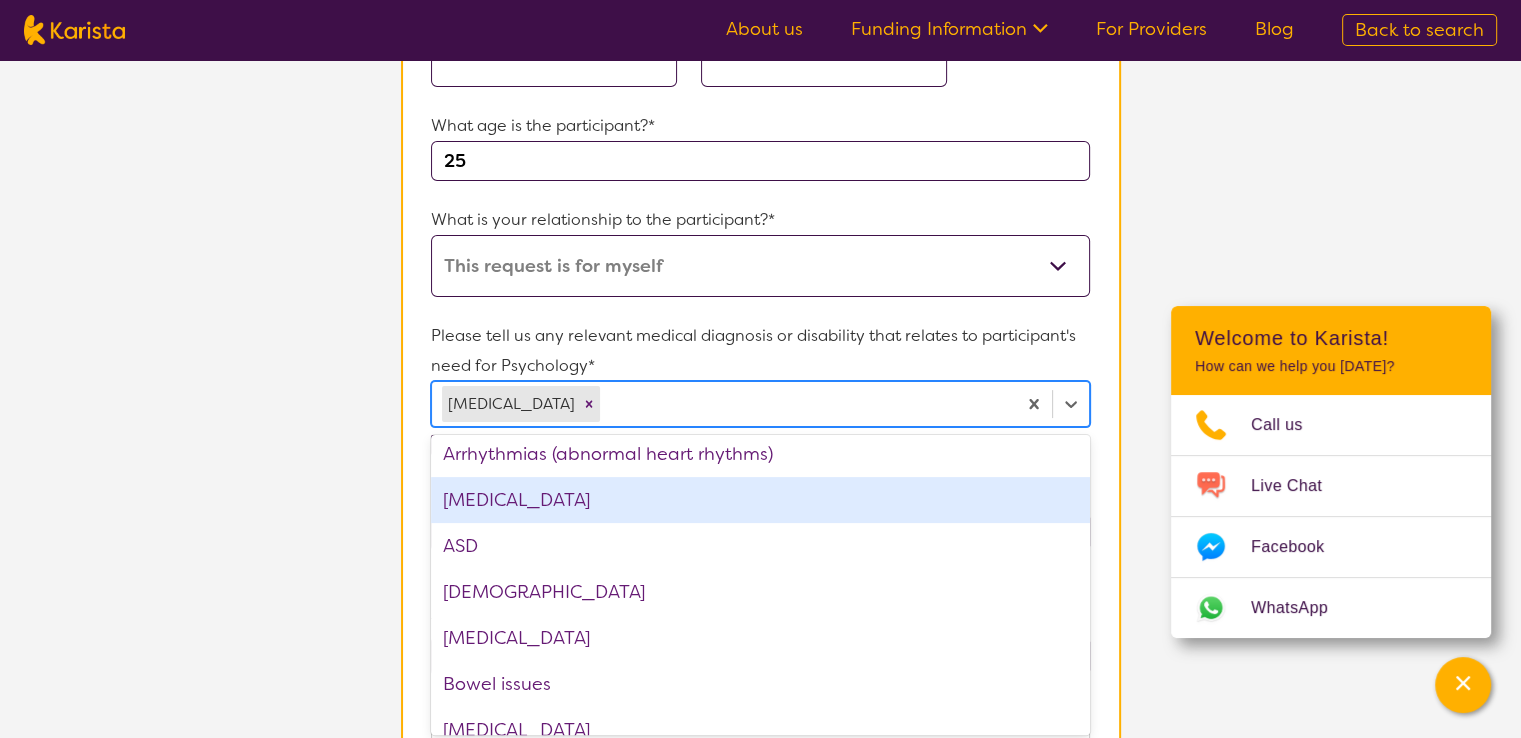 click on "25" at bounding box center (760, 161) 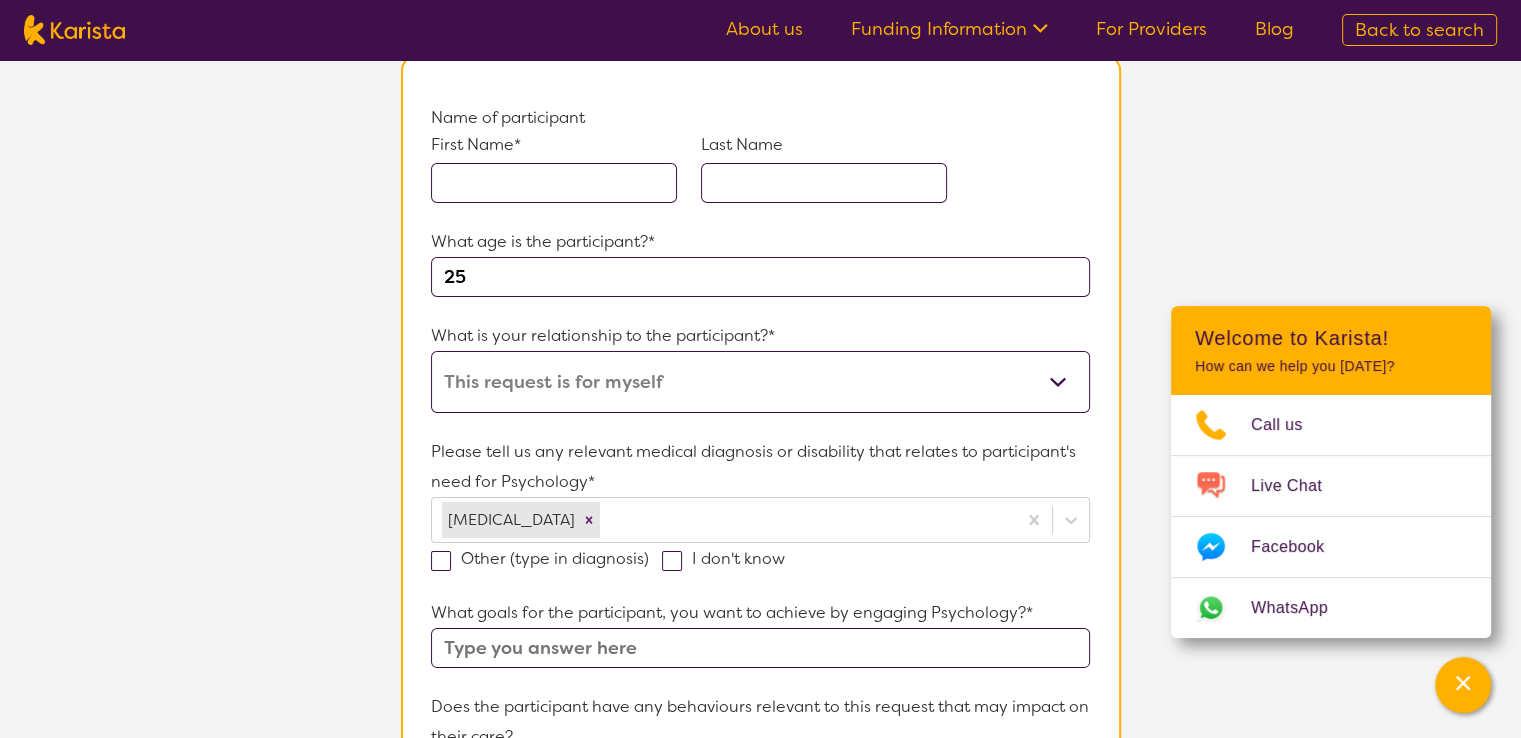 scroll, scrollTop: 188, scrollLeft: 0, axis: vertical 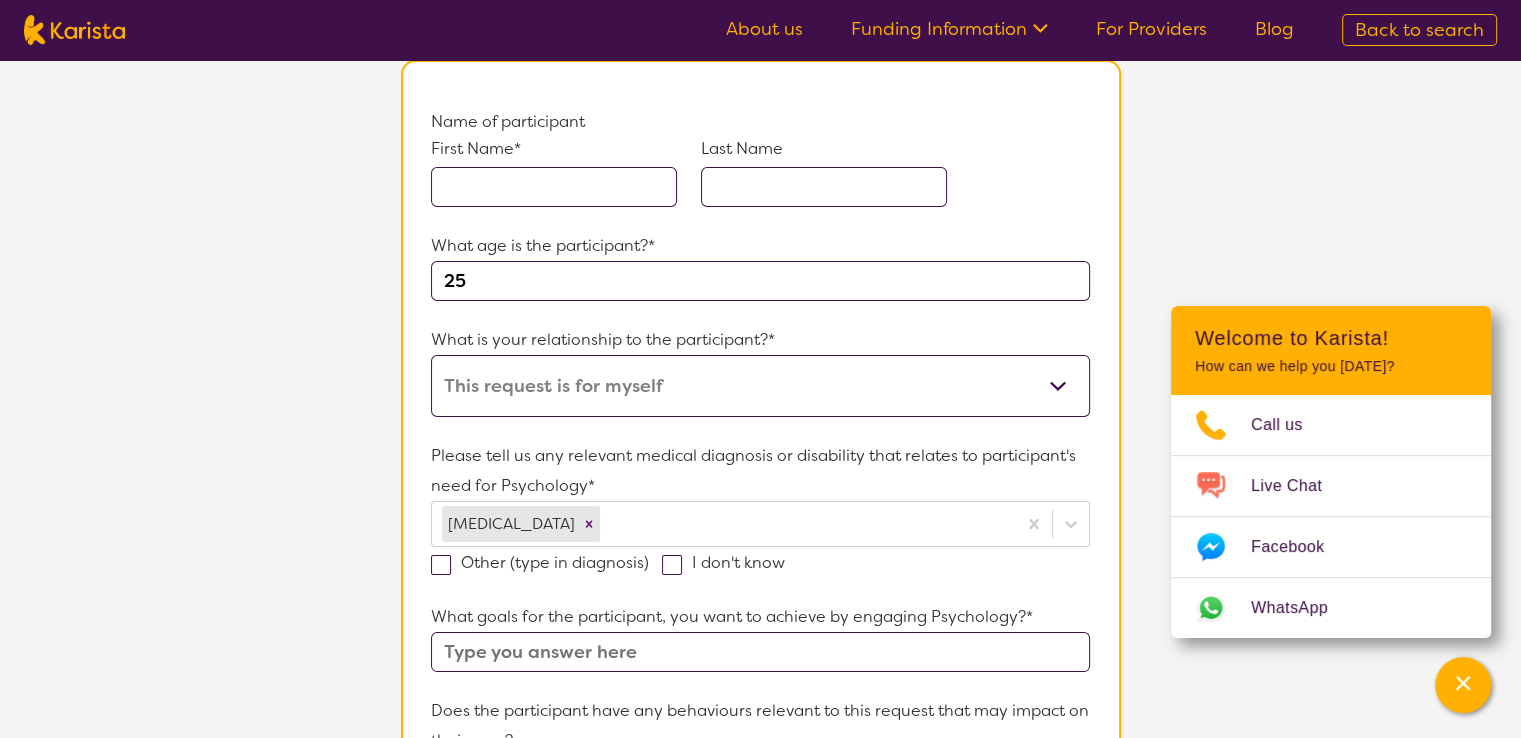 click at bounding box center [554, 187] 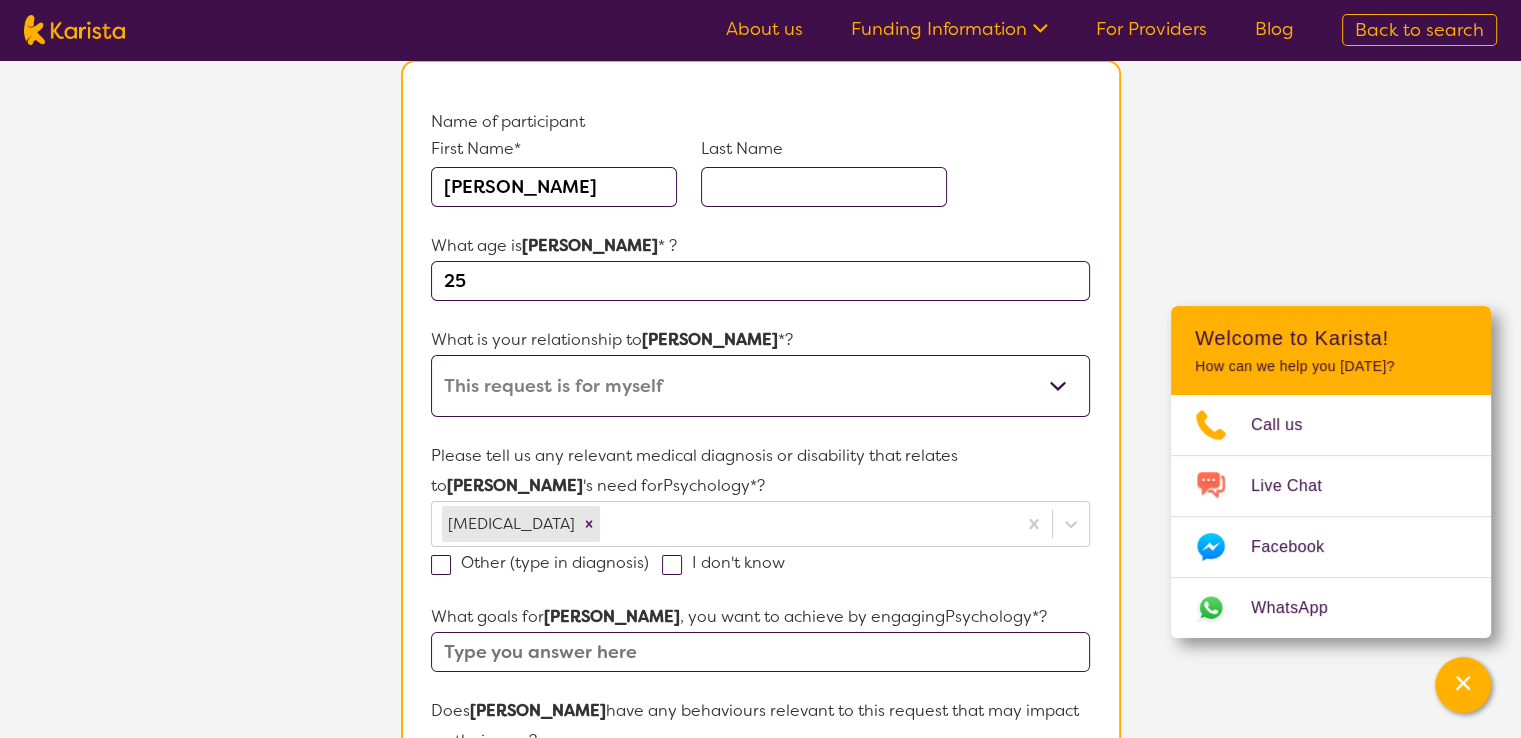 type on "[PERSON_NAME]" 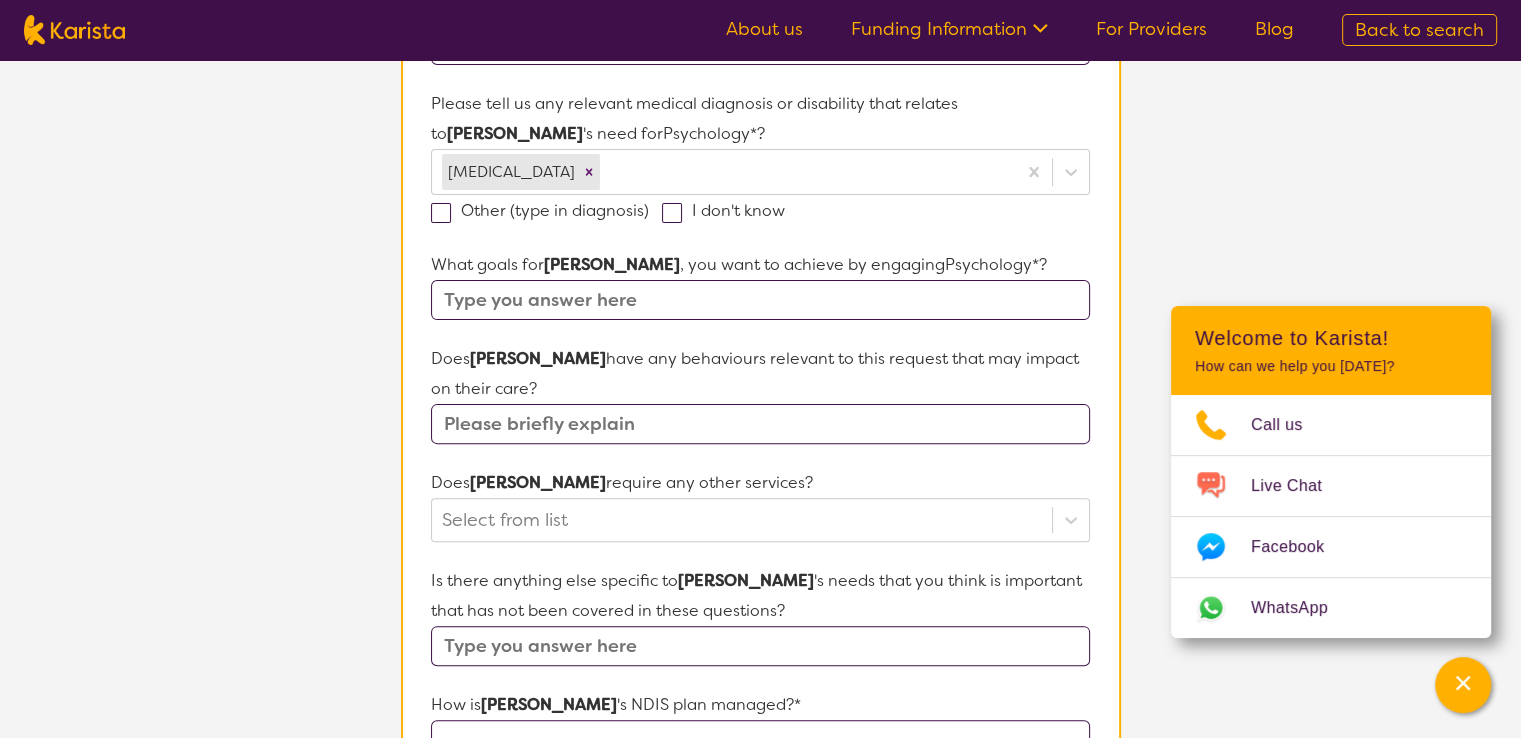scroll, scrollTop: 547, scrollLeft: 0, axis: vertical 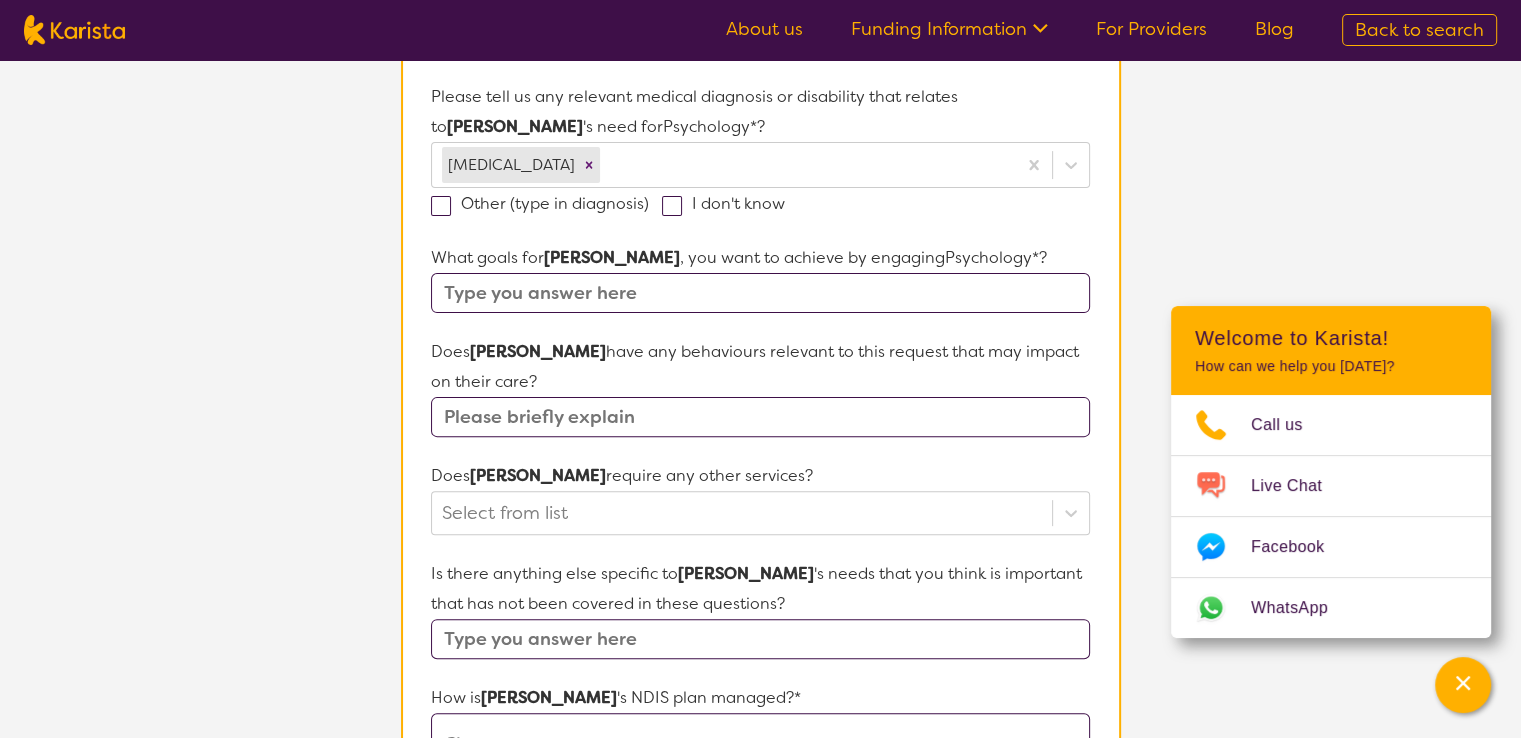 type on "[PERSON_NAME]" 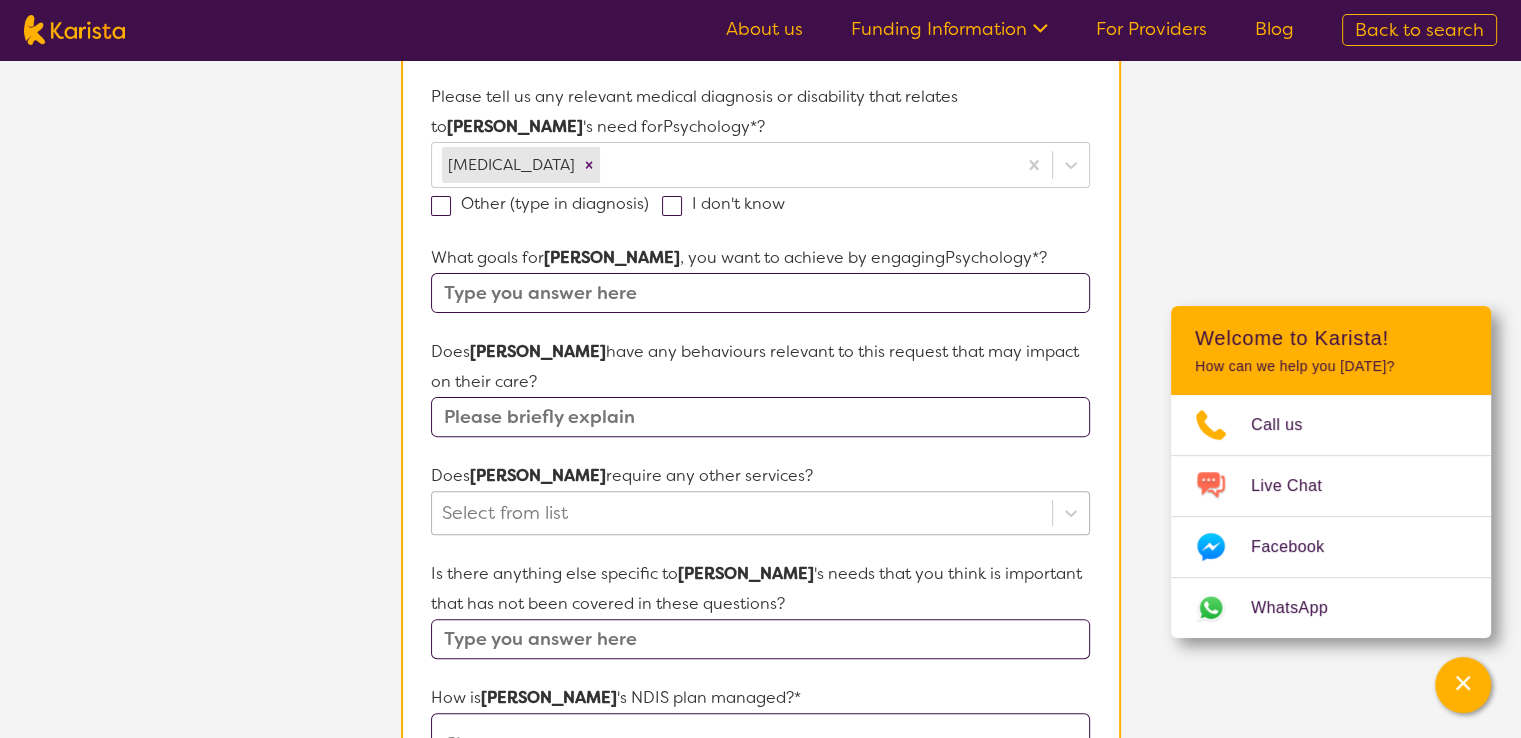 click on "Name of participant First Name* [PERSON_NAME] Last Name [PERSON_NAME] What age is  [PERSON_NAME] * ? 25 What is your relationship to  [PERSON_NAME] *? This request is for myself I am their parent I am their child I am their spouse/partner I am their carer I am their Support Coordinator I am their Local Area Coordinator I am their Child Safety Officer I am their Aged Care Case Worker Other Please tell us any relevant medical diagnosis or disability that relates to  [PERSON_NAME] 's need for  Psychology *? [MEDICAL_DATA] Other (type in diagnosis) I don't know What goals for  [PERSON_NAME] , you want to achieve by engaging  Psychology *? Does  [PERSON_NAME]  have any behaviours relevant to this request that may impact on their care? Does  [PERSON_NAME]  require any other services? Select from list Is there anything else specific to  [PERSON_NAME] 's needs that you think is important that has not been covered in these questions? How is  [PERSON_NAME] 's NDIS plan managed?* Self-managed NDIS plan Managed by a registered plan management provider (not the NDIA) I'm not sure" at bounding box center [760, 454] 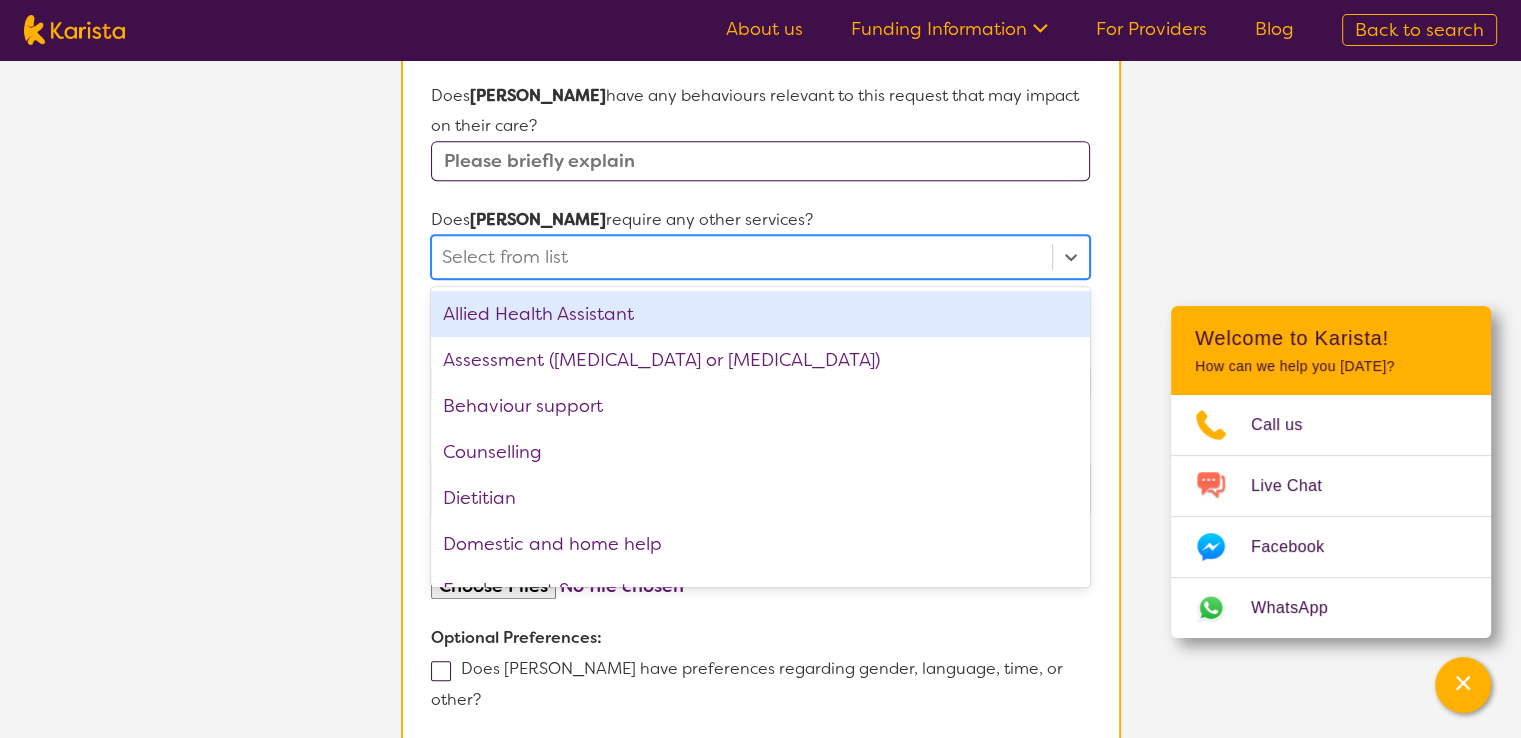 scroll, scrollTop: 848, scrollLeft: 0, axis: vertical 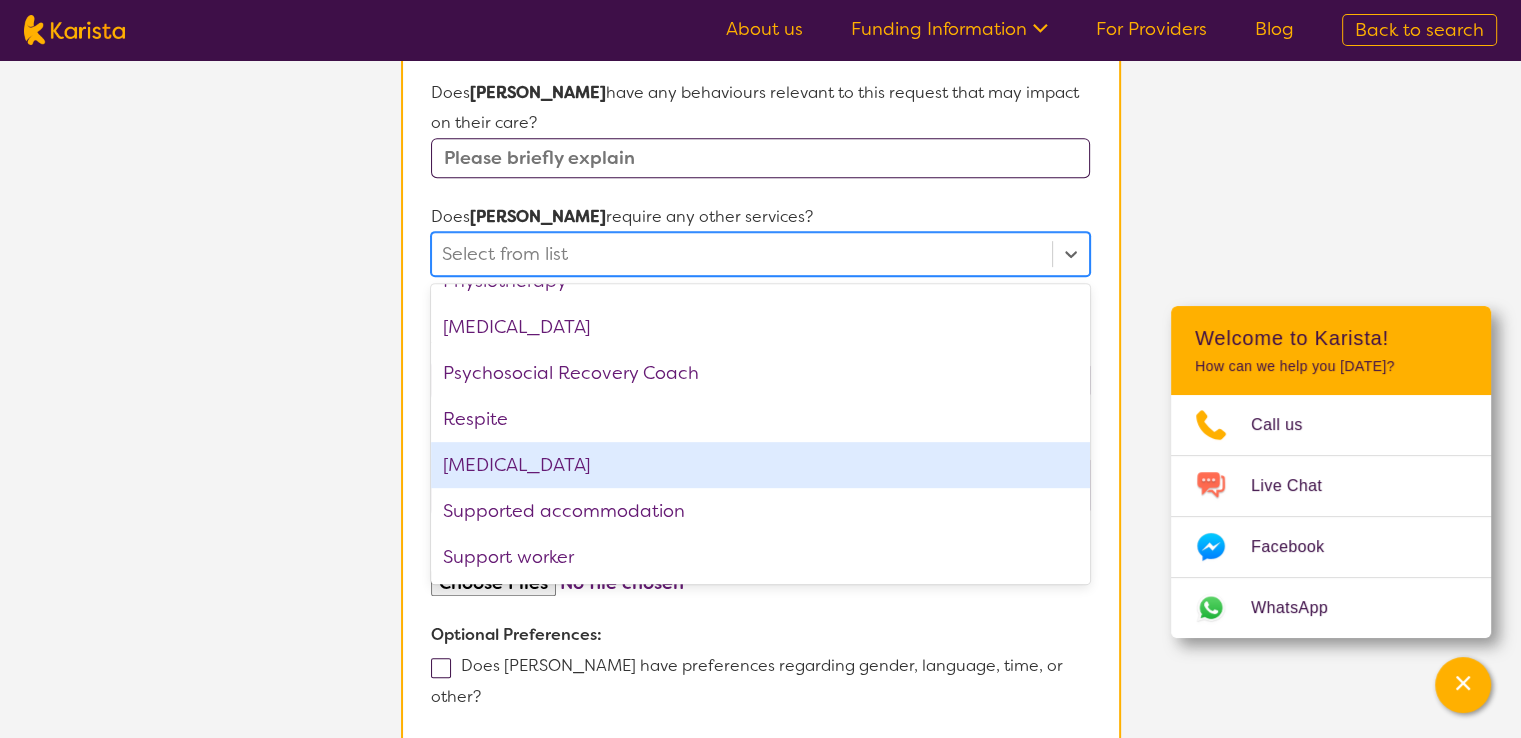 click on "[MEDICAL_DATA]" at bounding box center [760, 465] 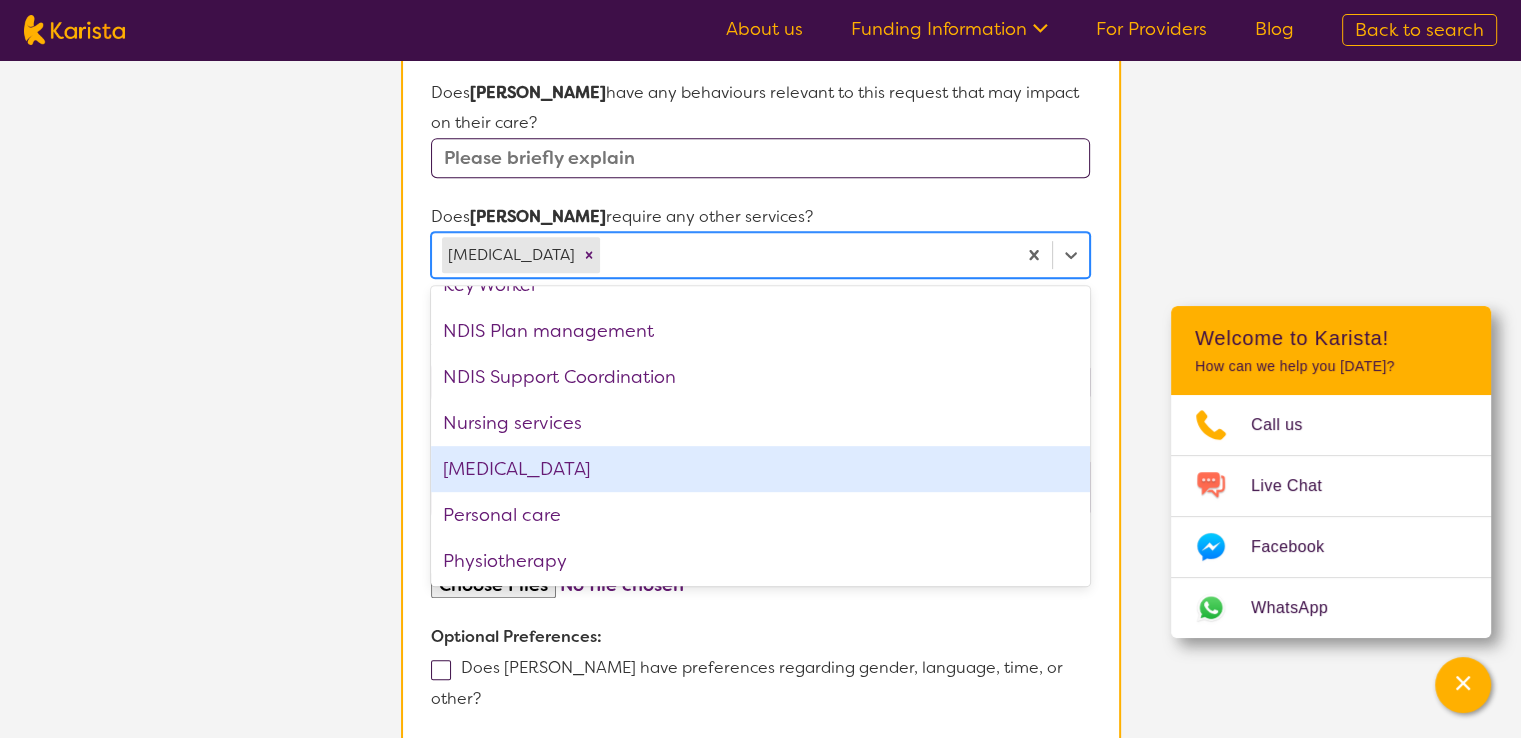 scroll, scrollTop: 395, scrollLeft: 0, axis: vertical 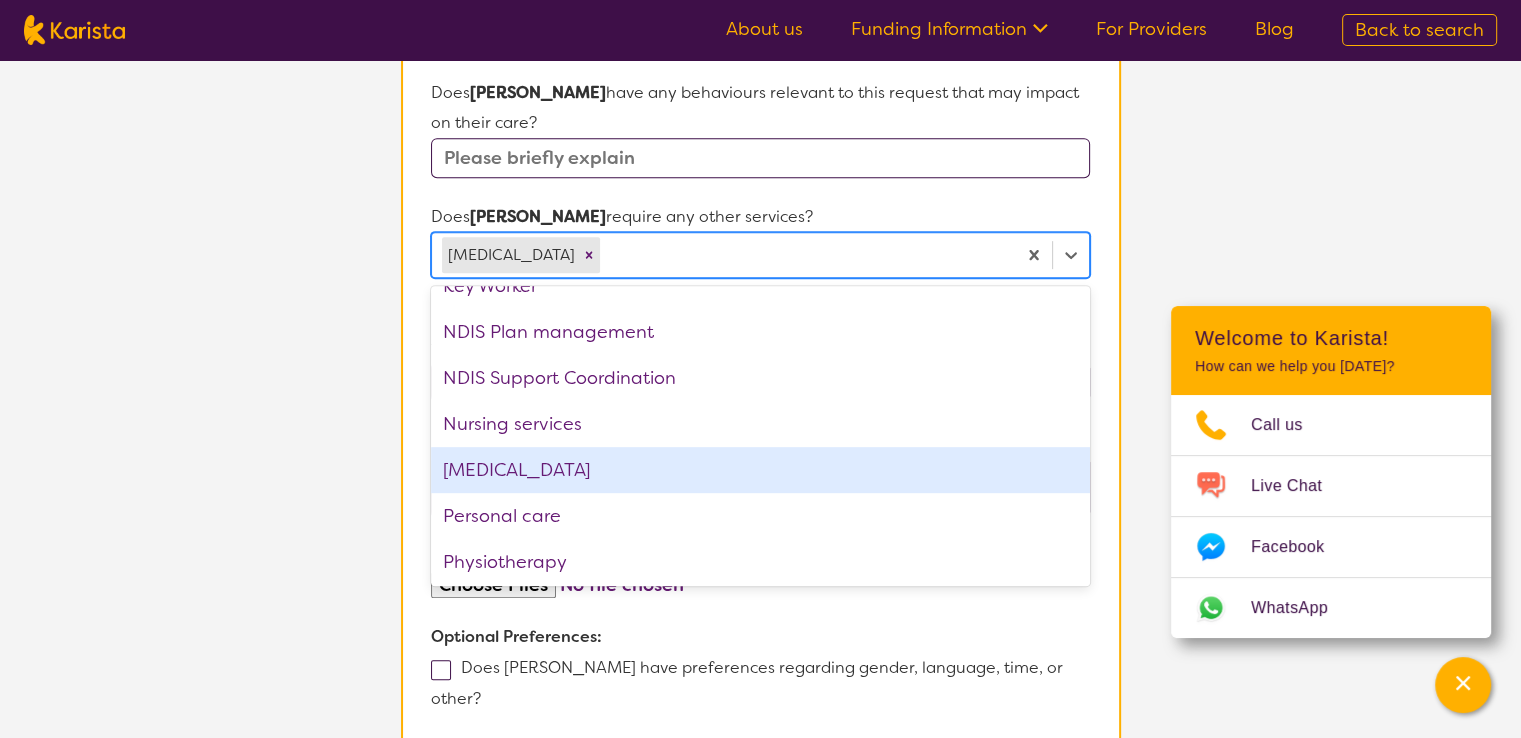 click on "[MEDICAL_DATA]" at bounding box center (760, 470) 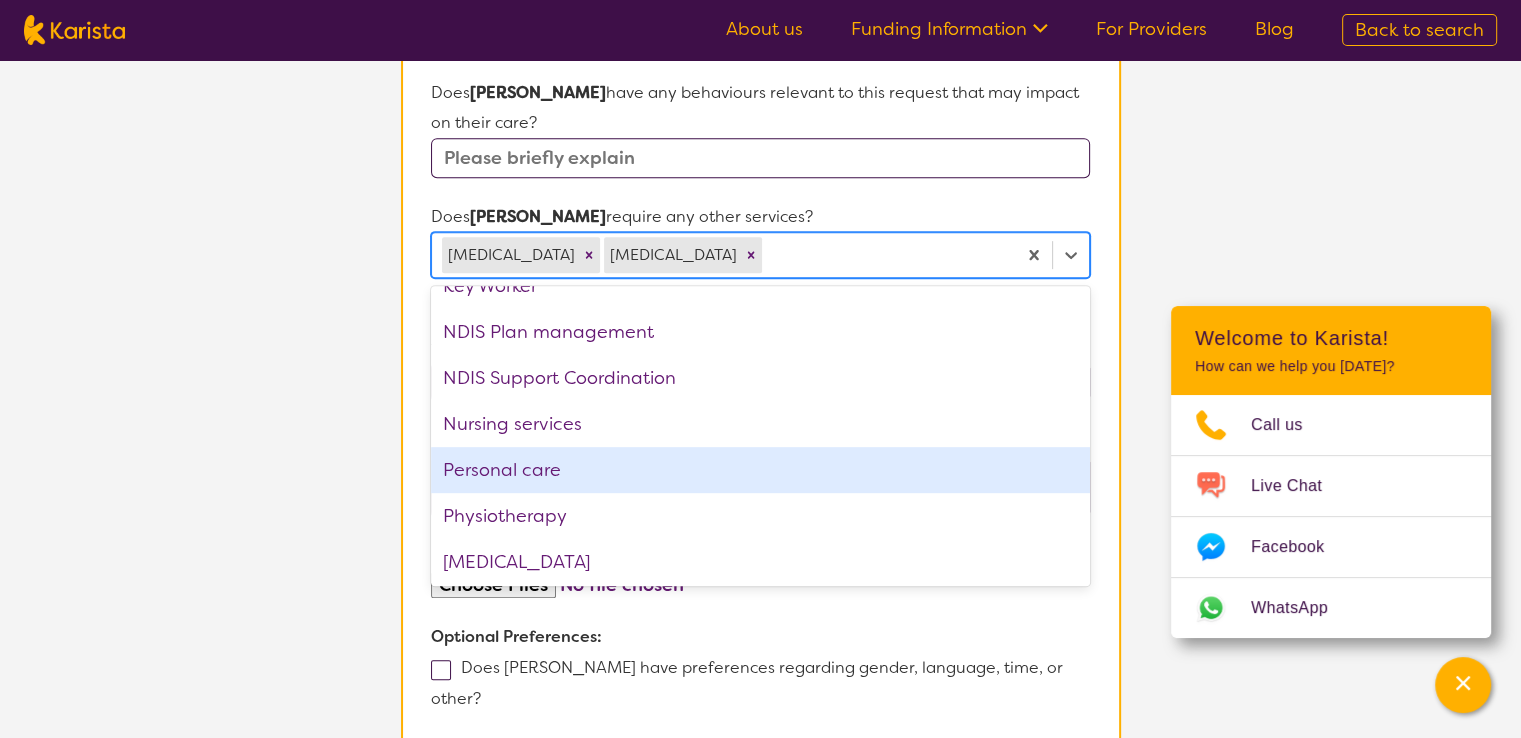 click on "L About You 2 Participant Details 3 Confirmation Participant Details & Service Preferences Name of participant First Name* [PERSON_NAME] Last Name [PERSON_NAME] What age is  [PERSON_NAME] * ? 25 What is your relationship to  [PERSON_NAME] *? This request is for myself I am their parent I am their child I am their spouse/partner I am their carer I am their Support Coordinator I am their Local Area Coordinator I am their Child Safety Officer I am their Aged Care Case Worker Other Please tell us any relevant medical diagnosis or disability that relates to  [PERSON_NAME] 's need for  Psychology *? [MEDICAL_DATA] Other (type in diagnosis) I don't know What goals for  [PERSON_NAME] , you want to achieve by engaging  Psychology *? Please enter any relevant goals Does  [PERSON_NAME]  have any behaviours relevant to this request that may impact on their care? Does  [PERSON_NAME]  require any other services? option [MEDICAL_DATA], selected. [MEDICAL_DATA] [MEDICAL_DATA] Allied Health Assistant Assessment ([MEDICAL_DATA] or [MEDICAL_DATA]) Behaviour support Counselling" at bounding box center [760, 116] 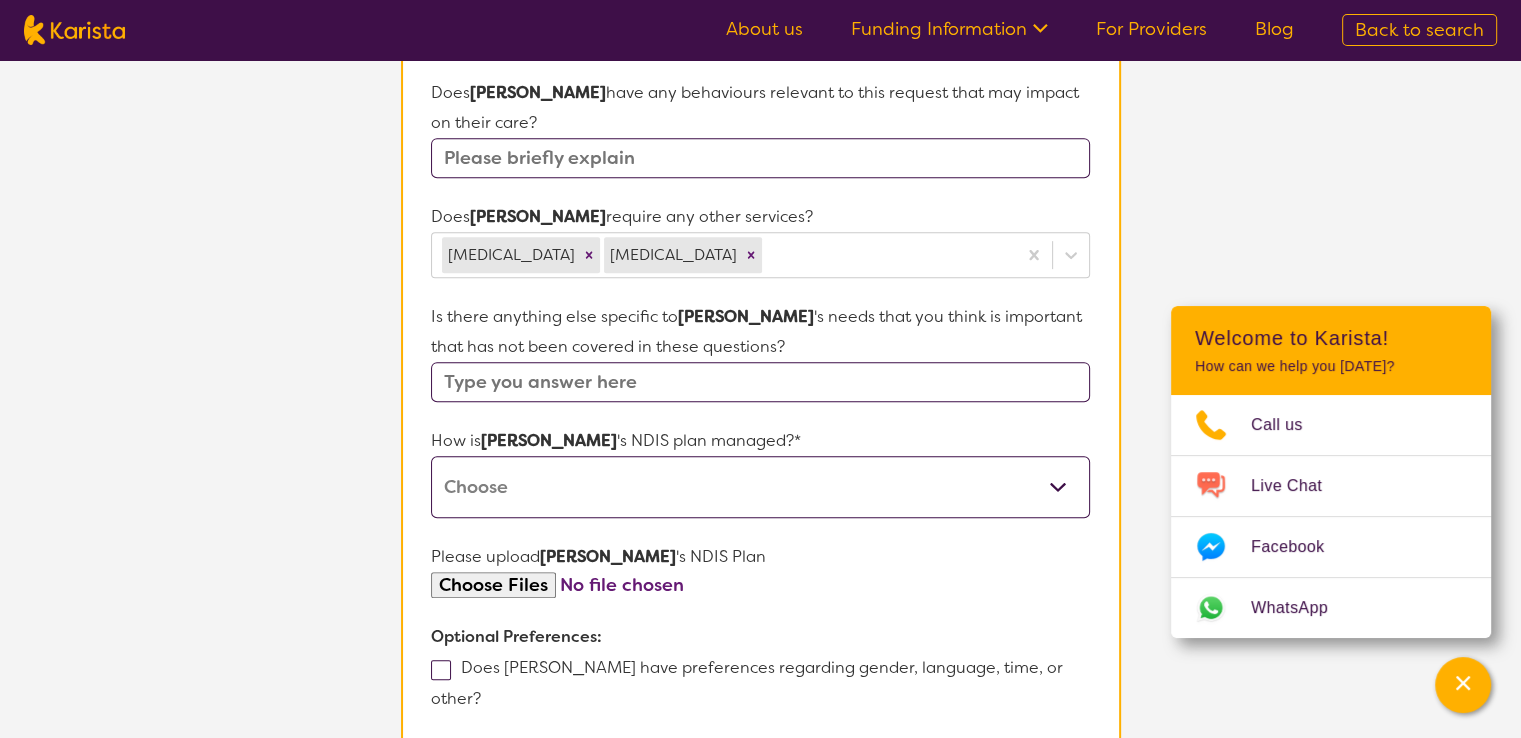 click on "Self-managed NDIS plan Managed by a registered plan management provider (not the NDIA) Agency-managed (by the NDIA) I'm not sure" at bounding box center (760, 487) 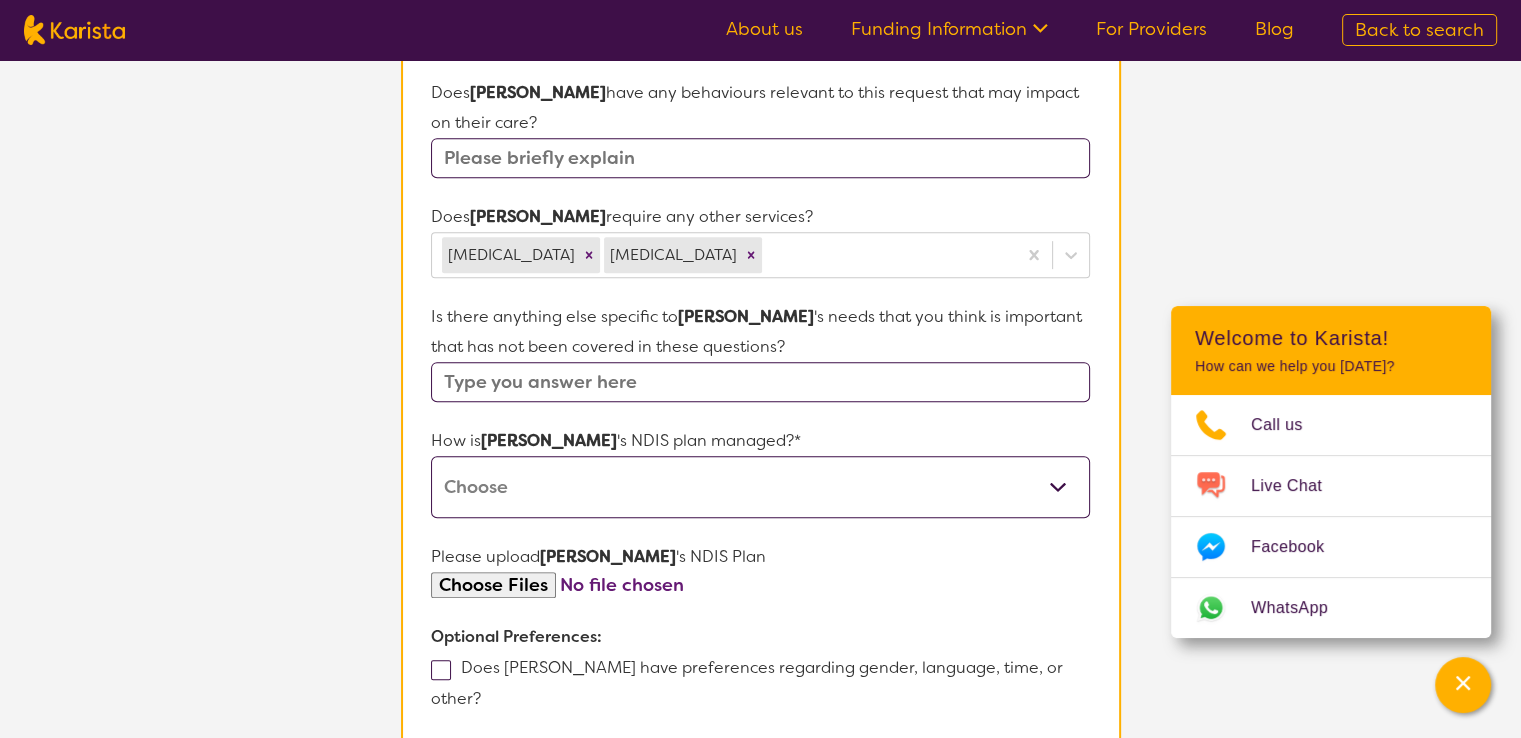 select on "Plan Managed" 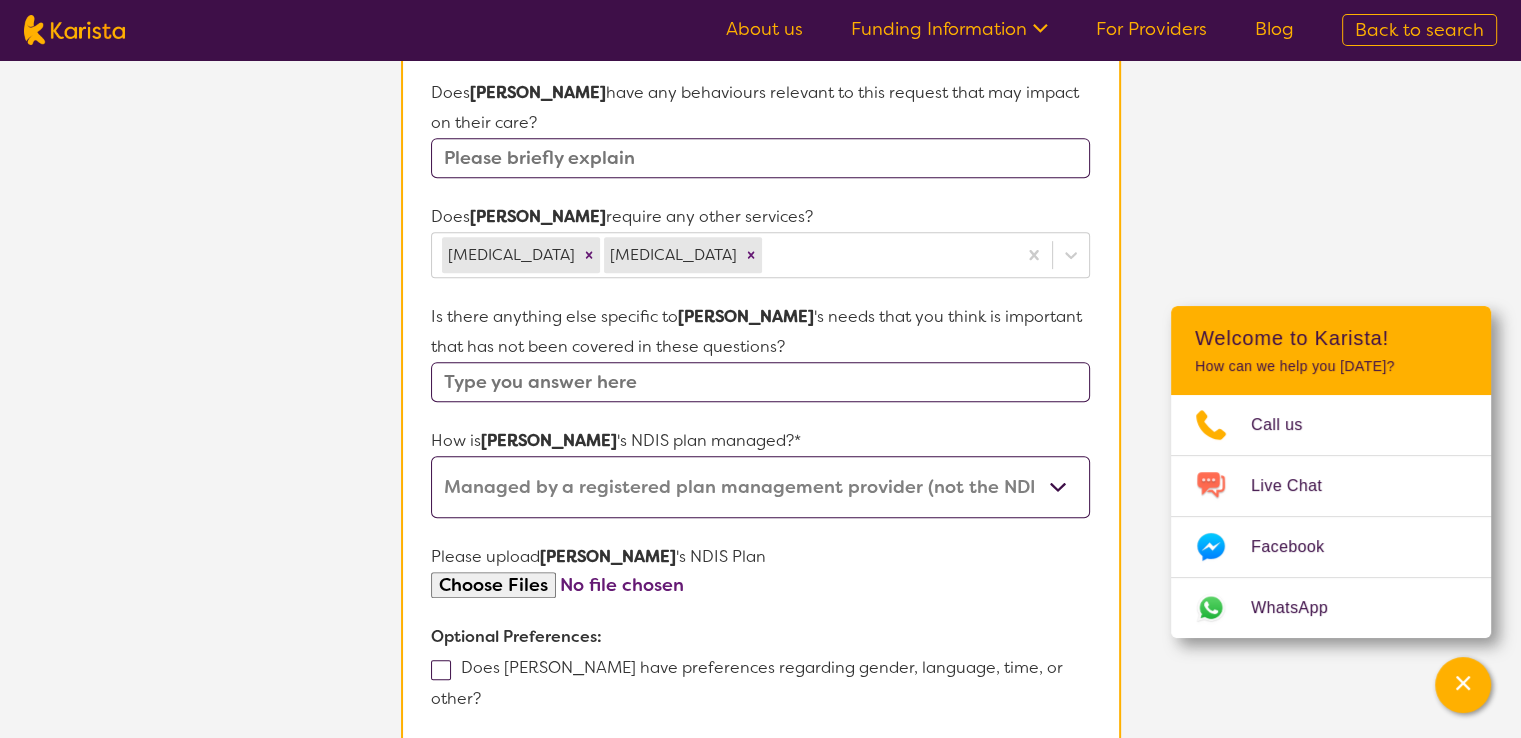 click on "Self-managed NDIS plan Managed by a registered plan management provider (not the NDIA) Agency-managed (by the NDIA) I'm not sure" at bounding box center [760, 487] 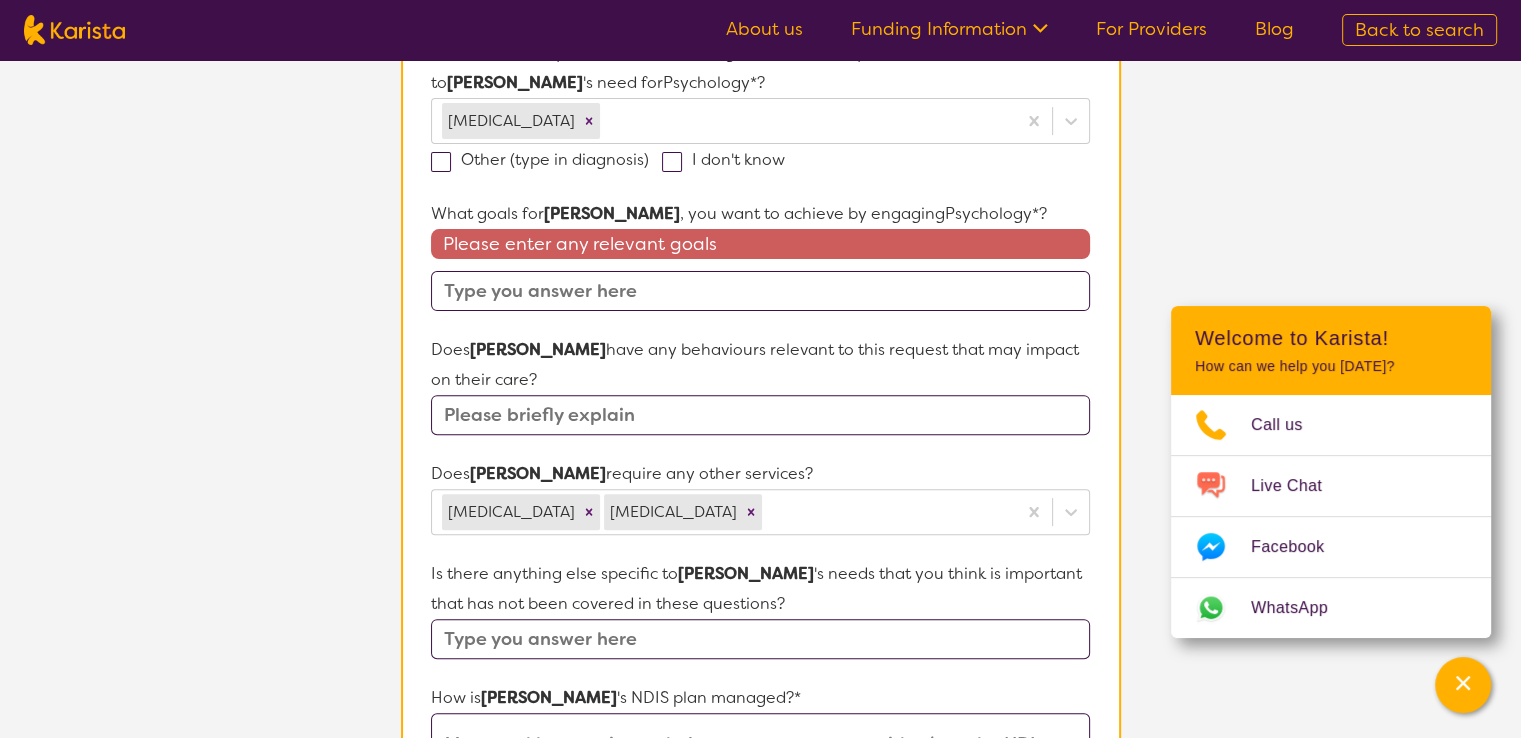 scroll, scrollTop: 570, scrollLeft: 0, axis: vertical 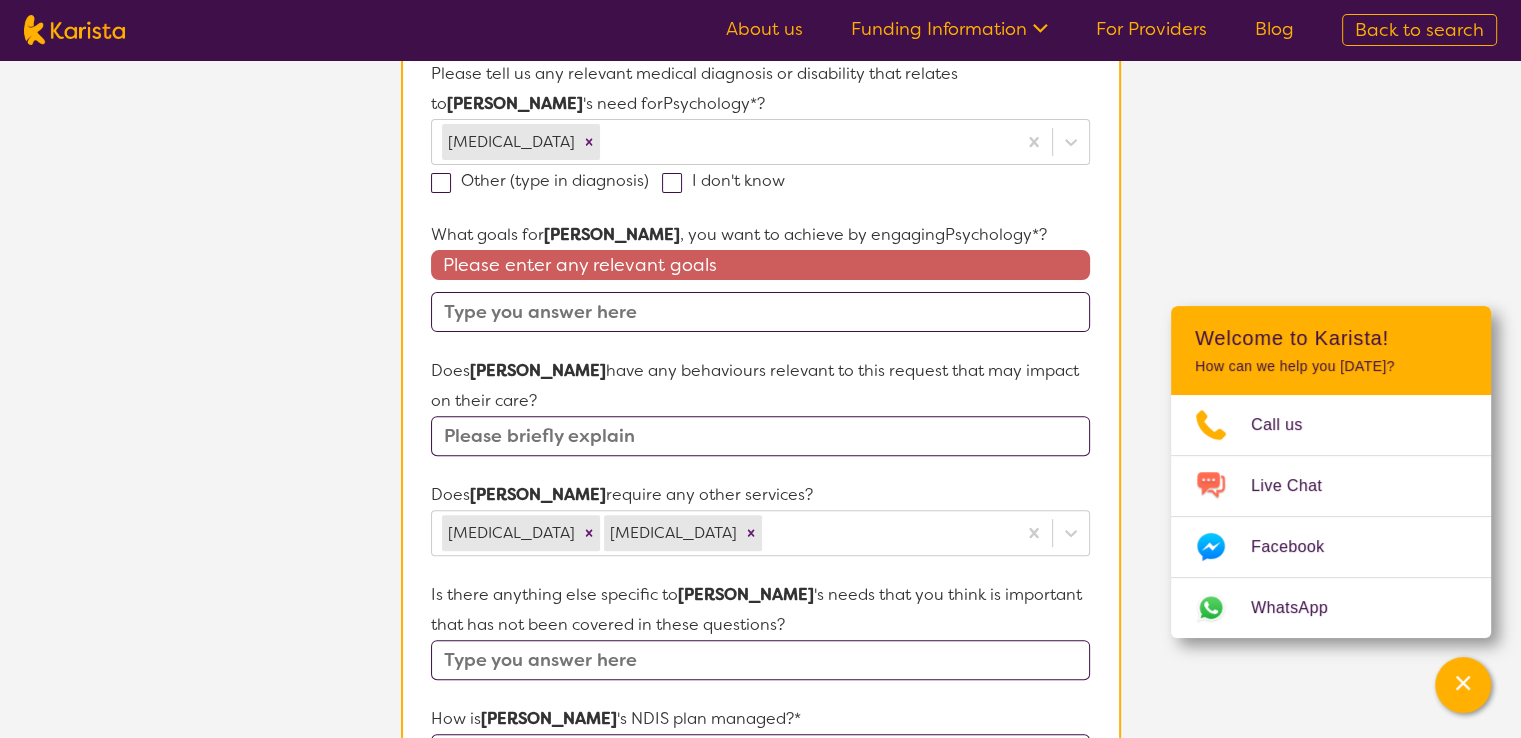 click at bounding box center [760, 312] 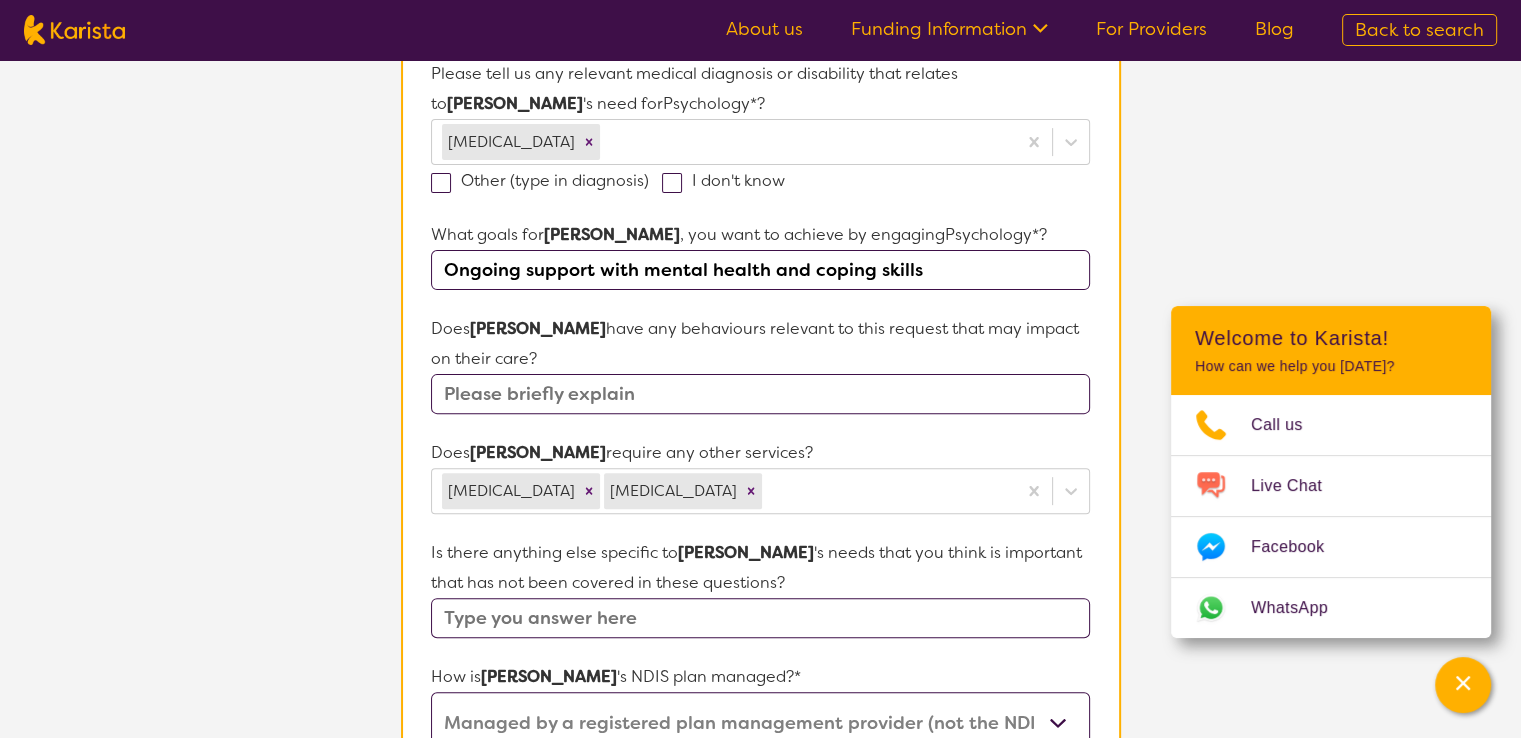 type on "Ongoing support with mental health and coping skills" 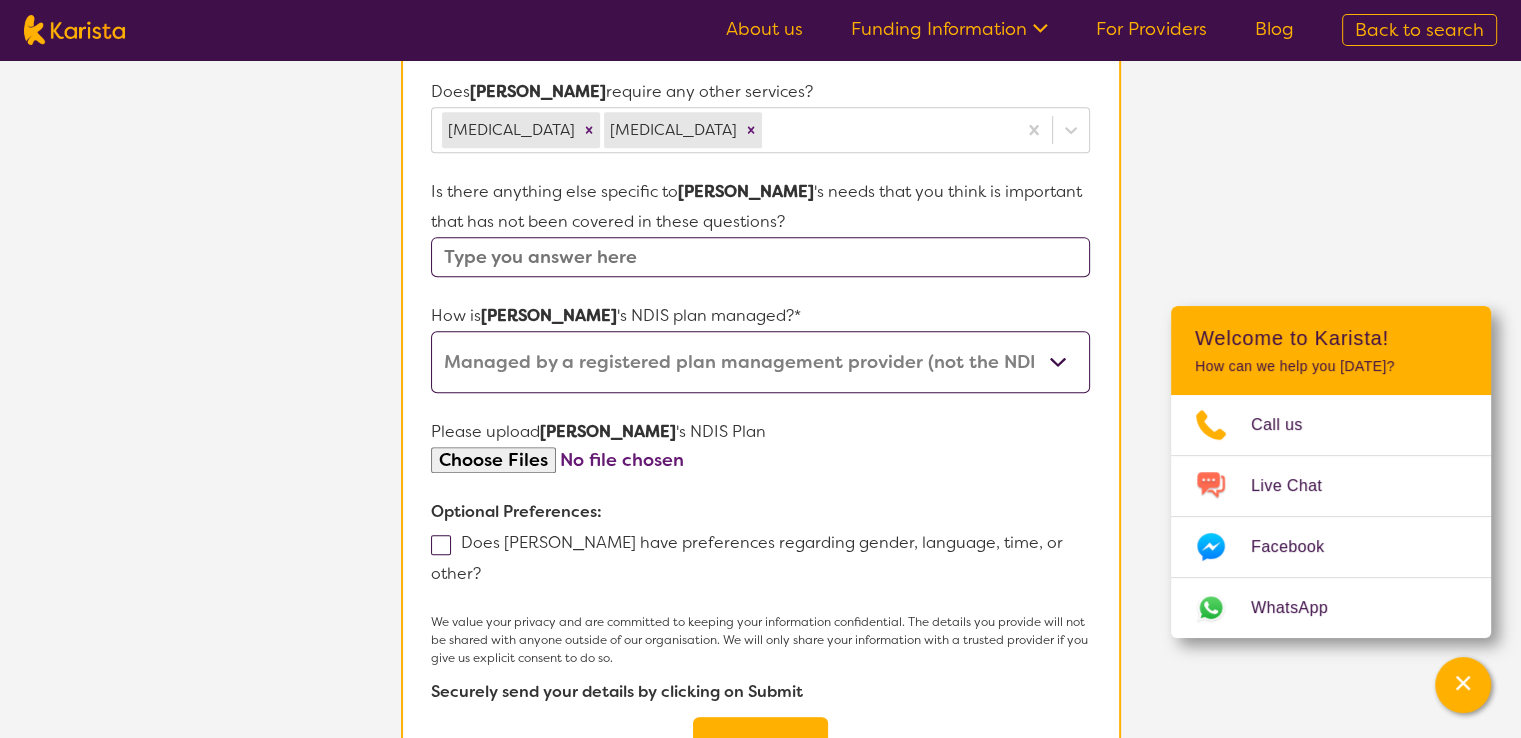 scroll, scrollTop: 935, scrollLeft: 0, axis: vertical 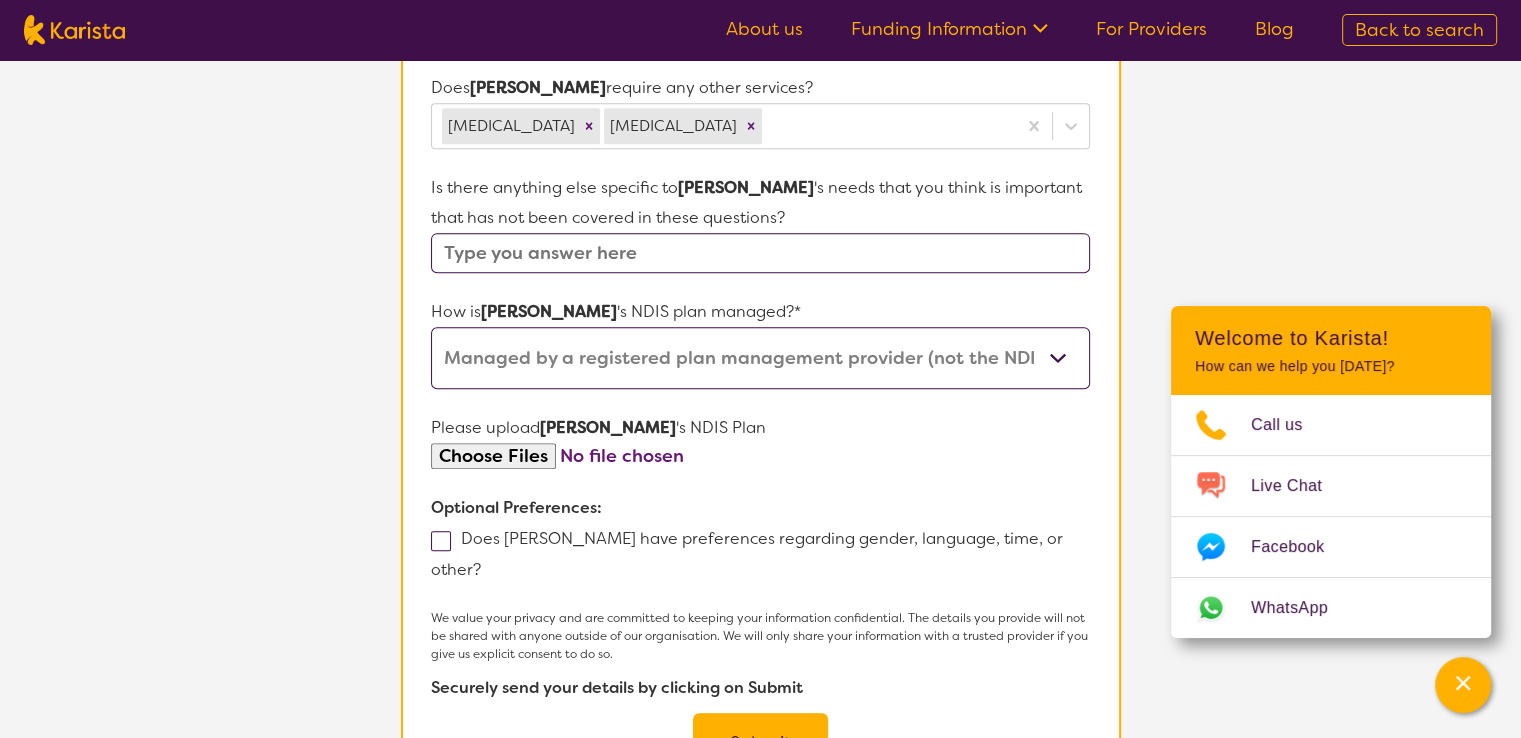 click on "Self-managed NDIS plan Managed by a registered plan management provider (not the NDIA) Agency-managed (by the NDIA) I'm not sure" at bounding box center [760, 358] 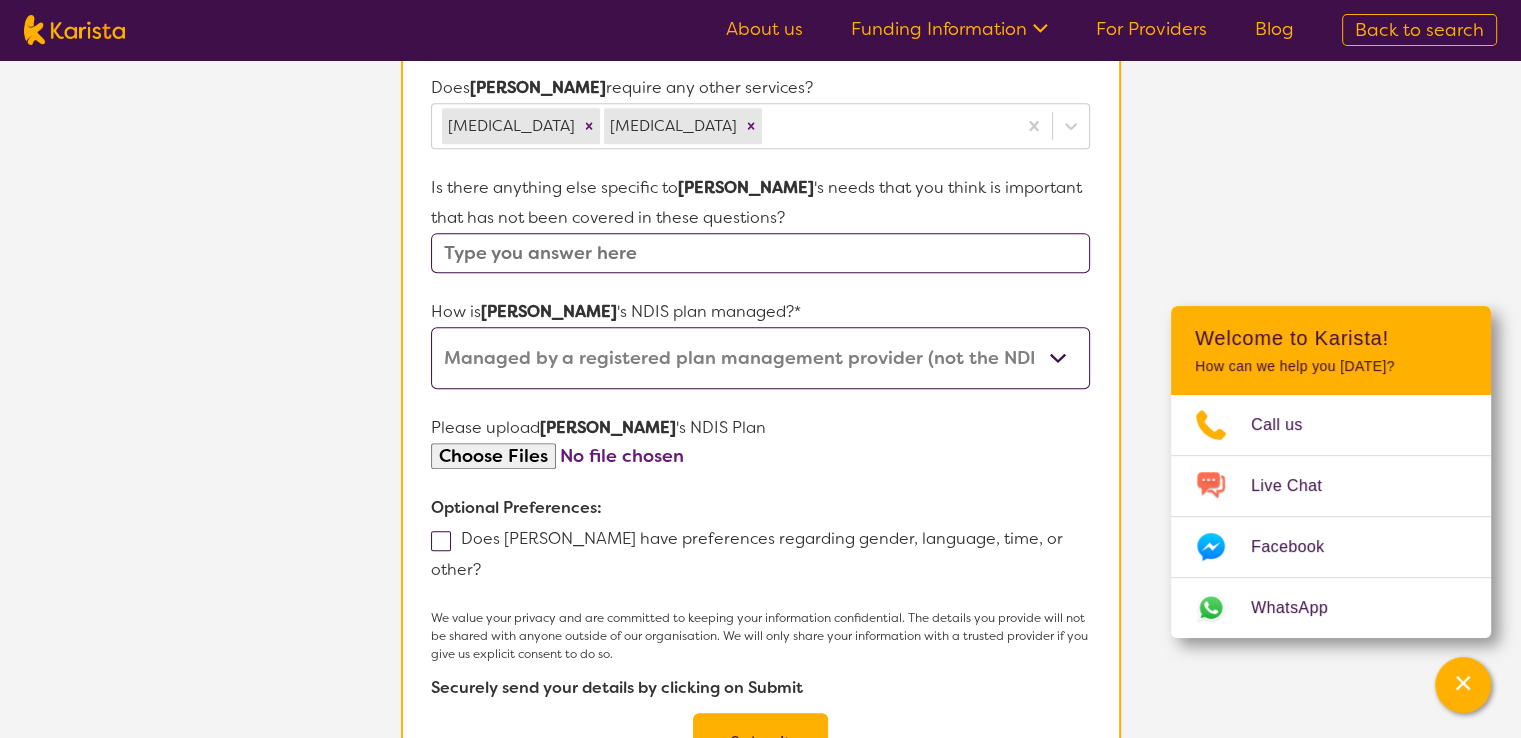 type on "C:\fakepath\Plan Approval.pdf" 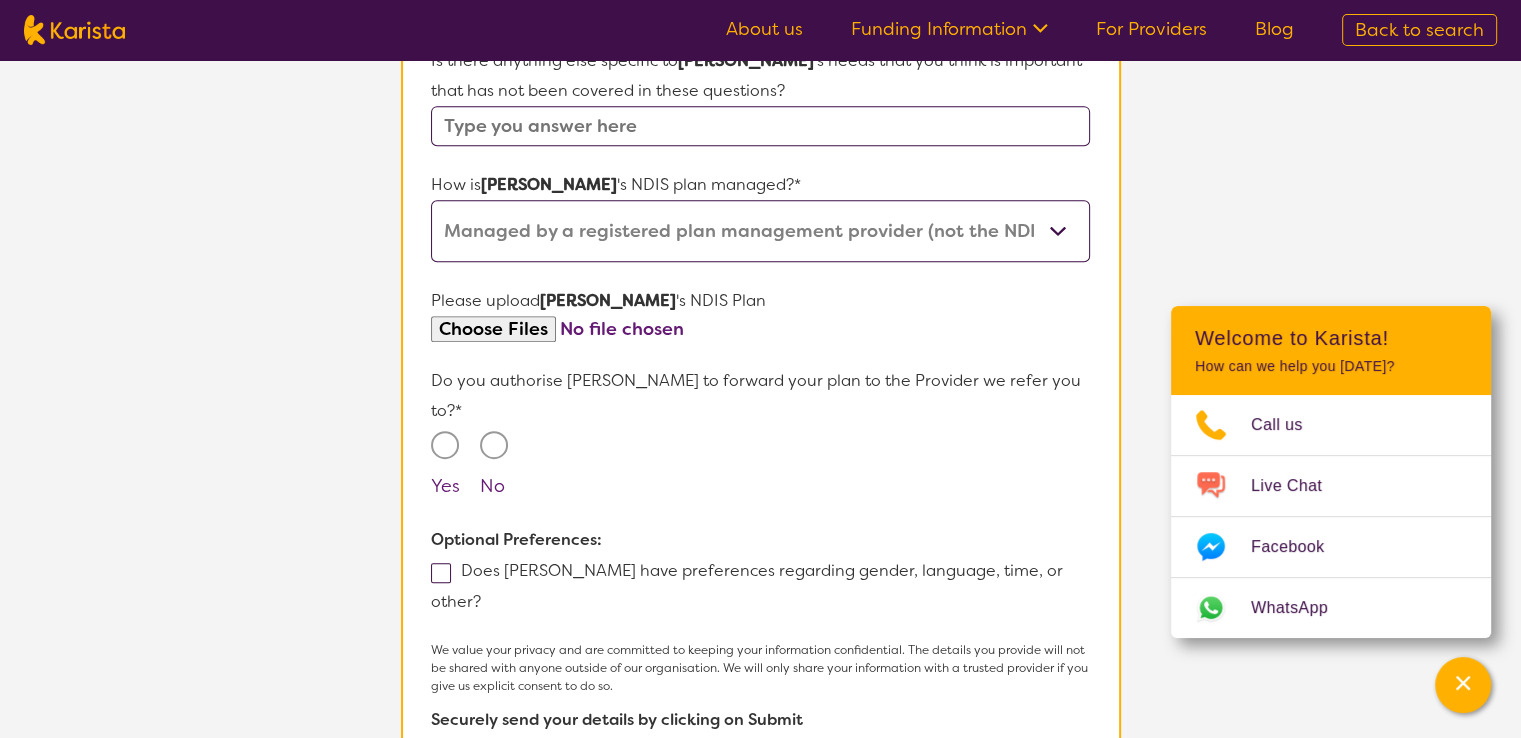 scroll, scrollTop: 1063, scrollLeft: 0, axis: vertical 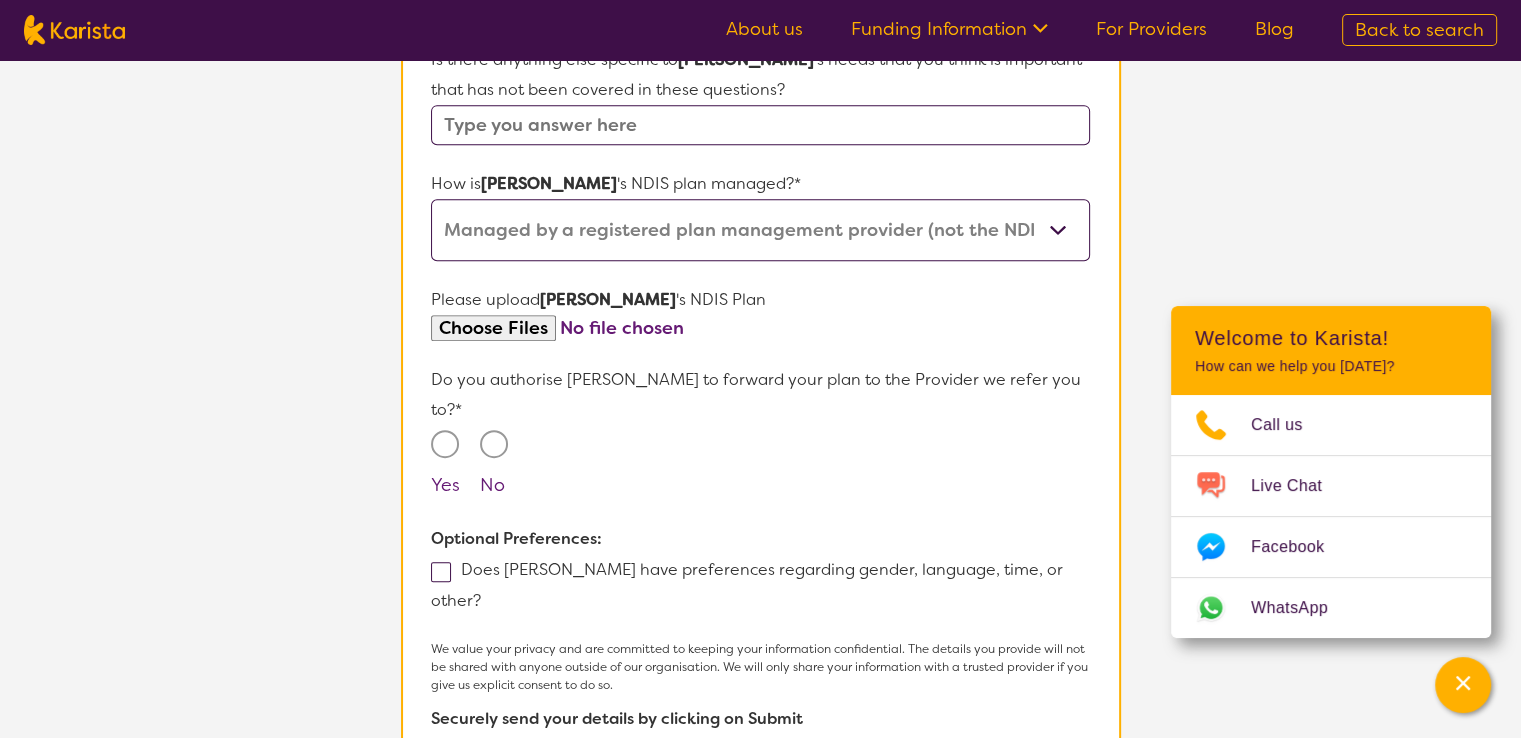 click on "Yes" at bounding box center (445, 444) 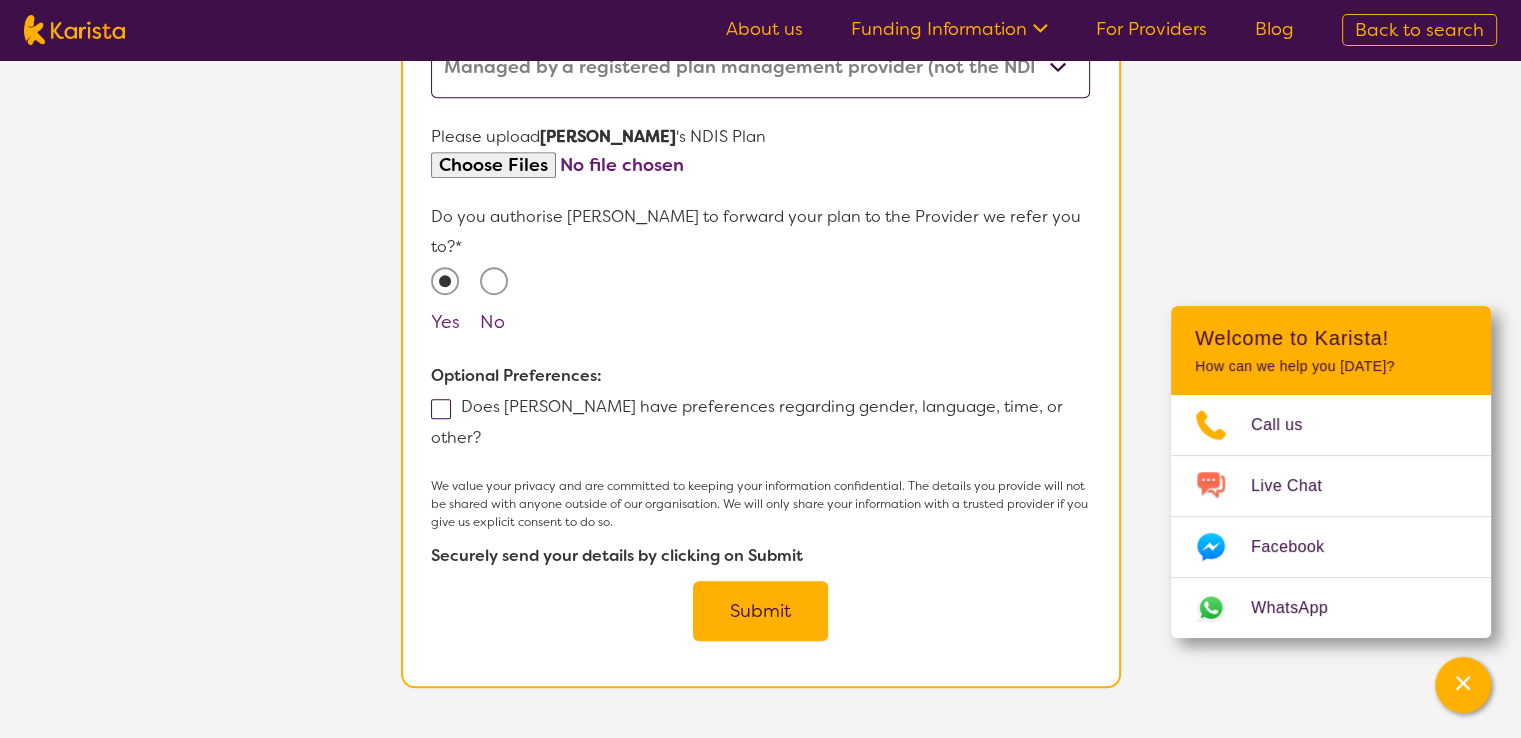 scroll, scrollTop: 1229, scrollLeft: 0, axis: vertical 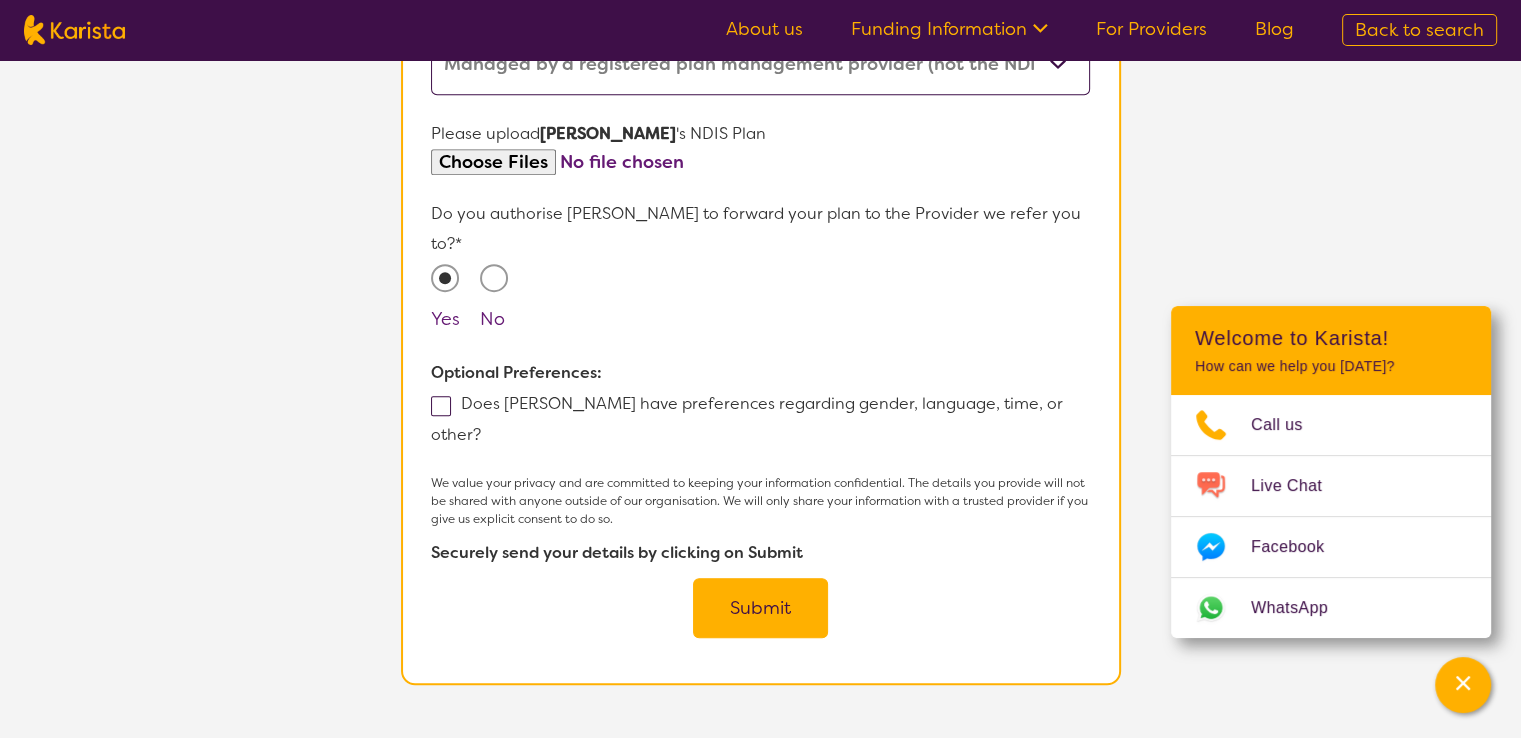 click at bounding box center (441, 406) 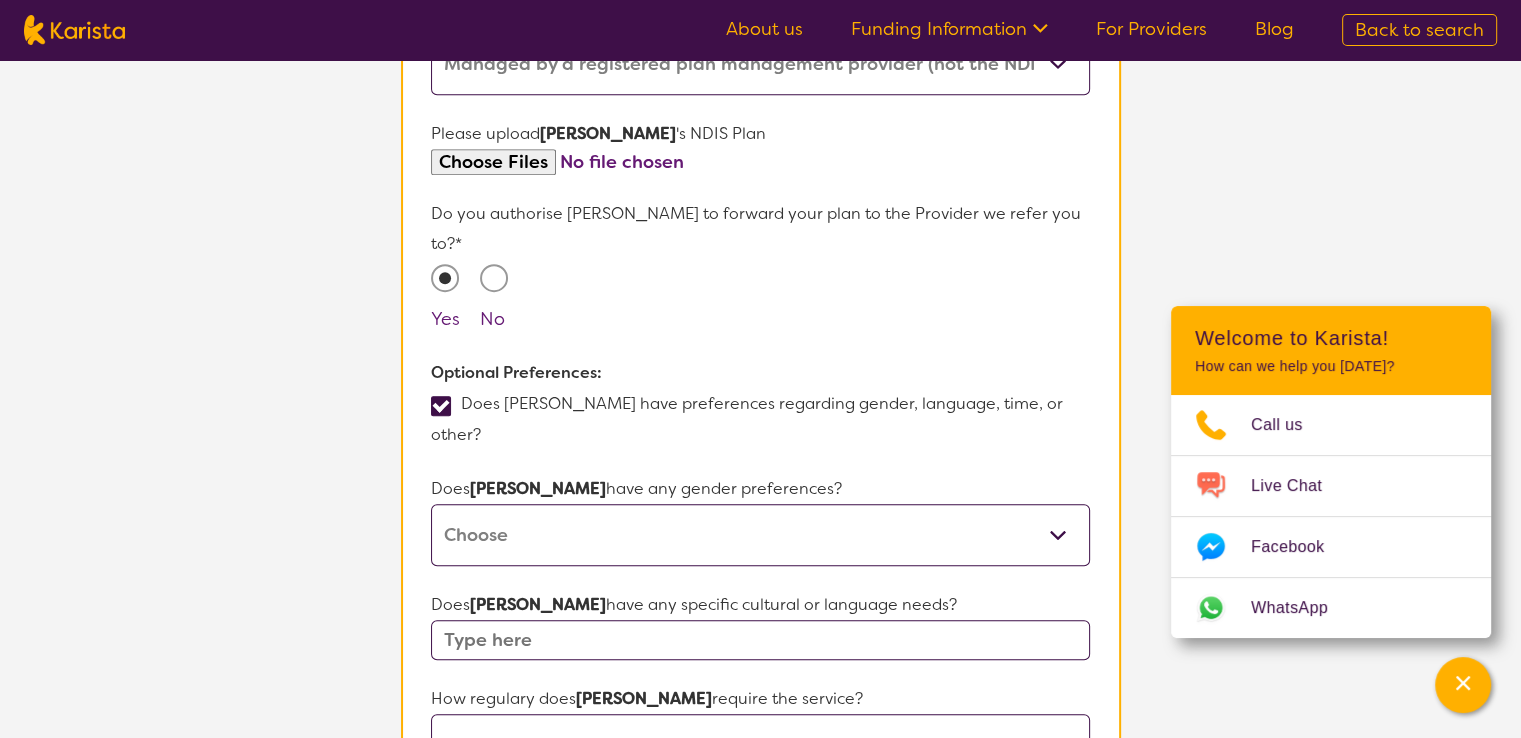 click on "[DEMOGRAPHIC_DATA] [DEMOGRAPHIC_DATA] Other No Preference" at bounding box center [760, 535] 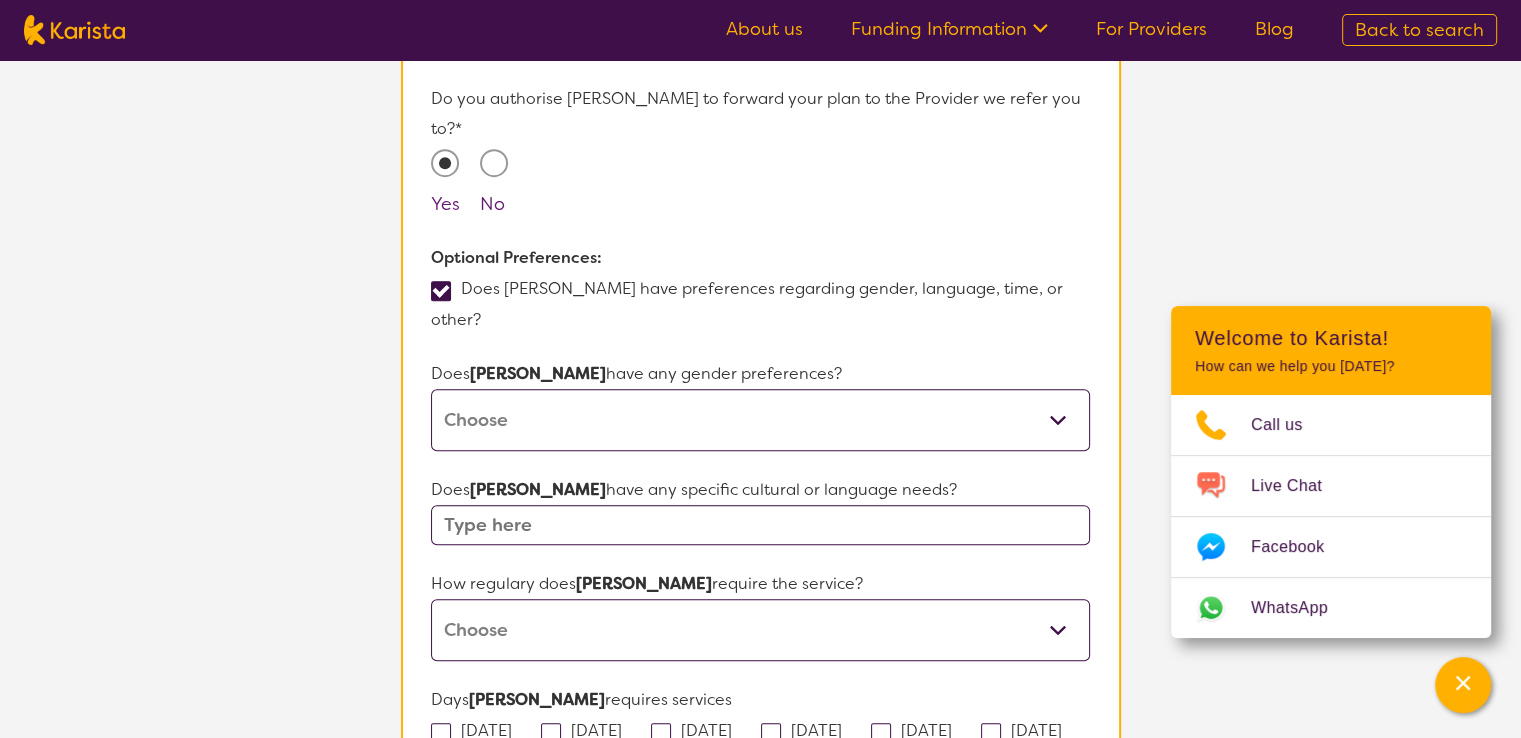 scroll, scrollTop: 1385, scrollLeft: 0, axis: vertical 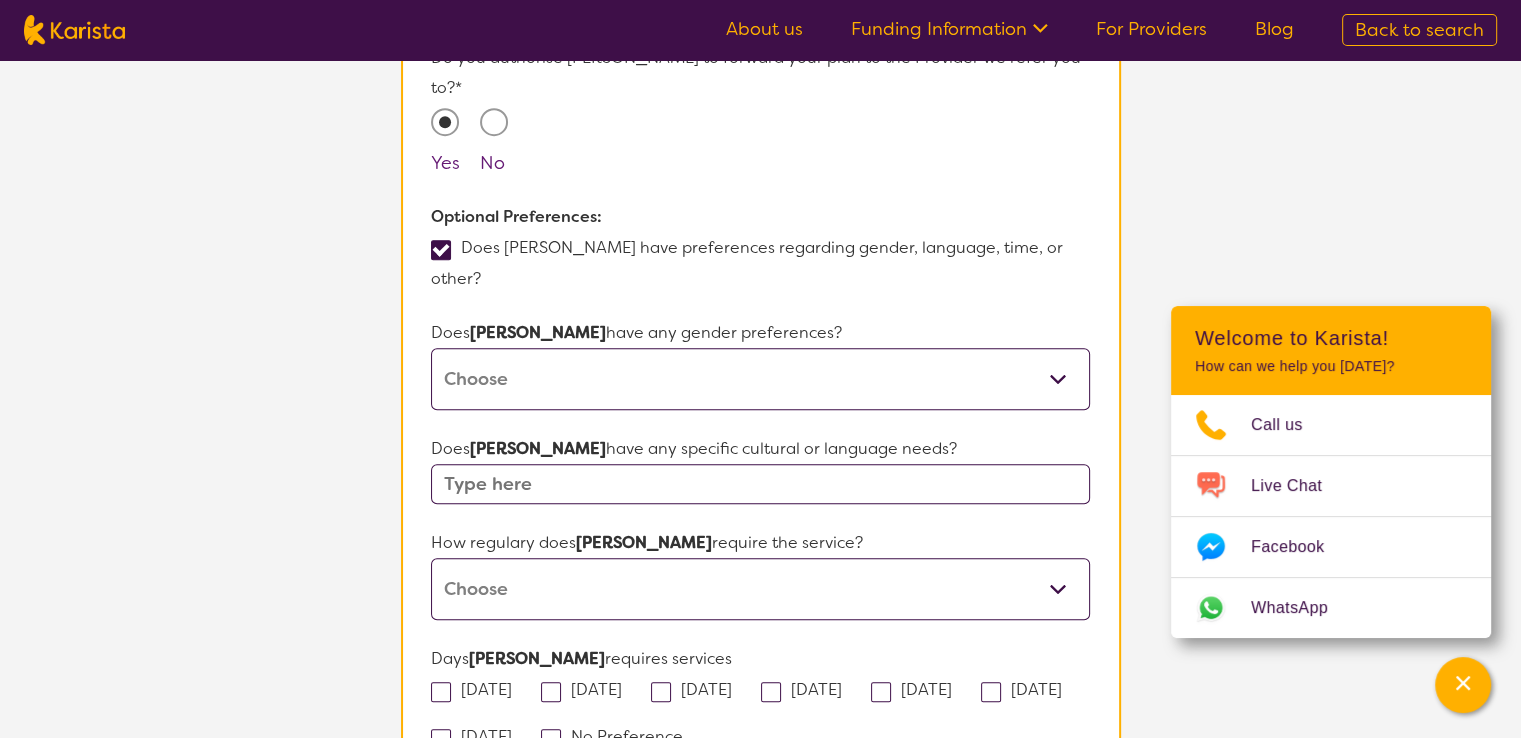 click on "Daily Twice a week Weekly Every fortnight Monthly Other" at bounding box center (760, 589) 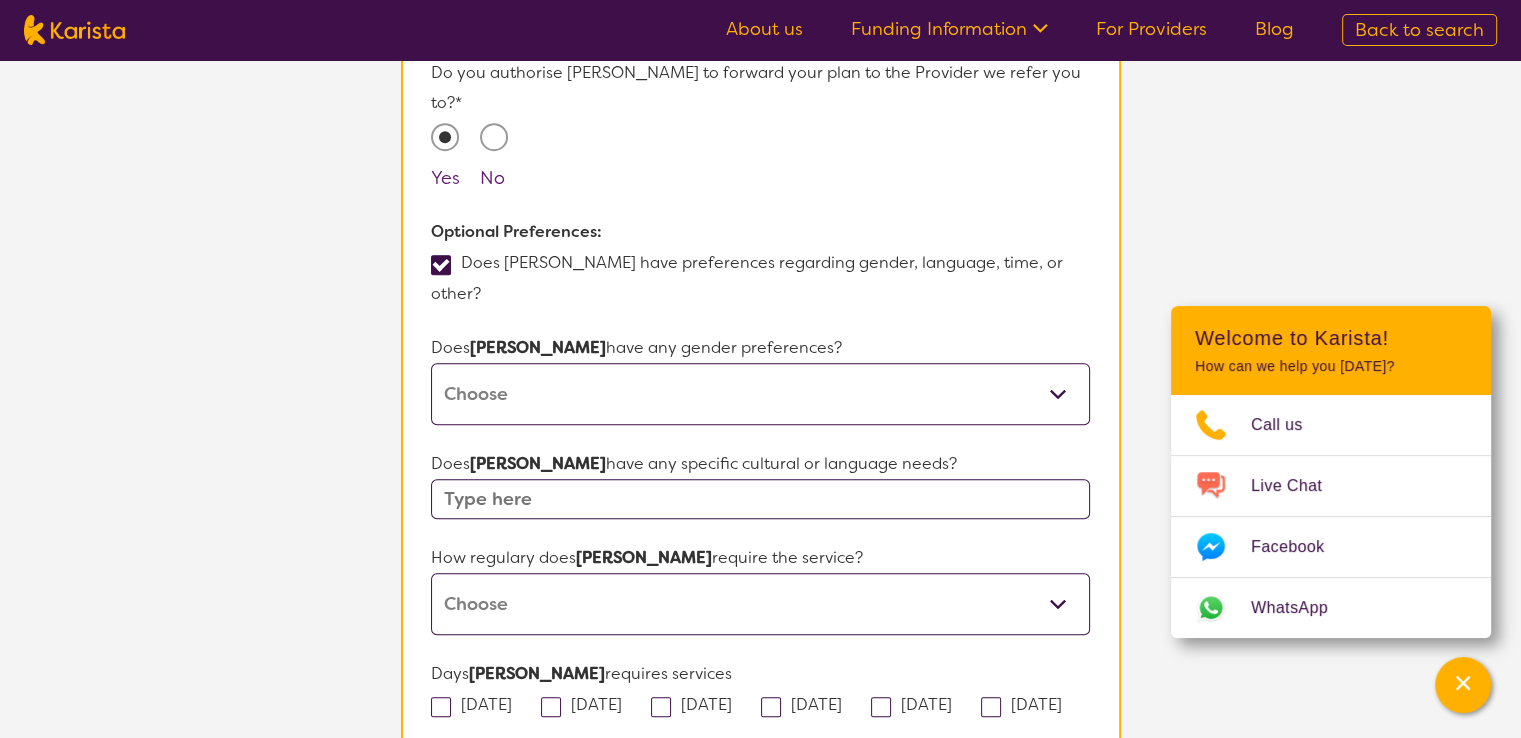 scroll, scrollTop: 1369, scrollLeft: 0, axis: vertical 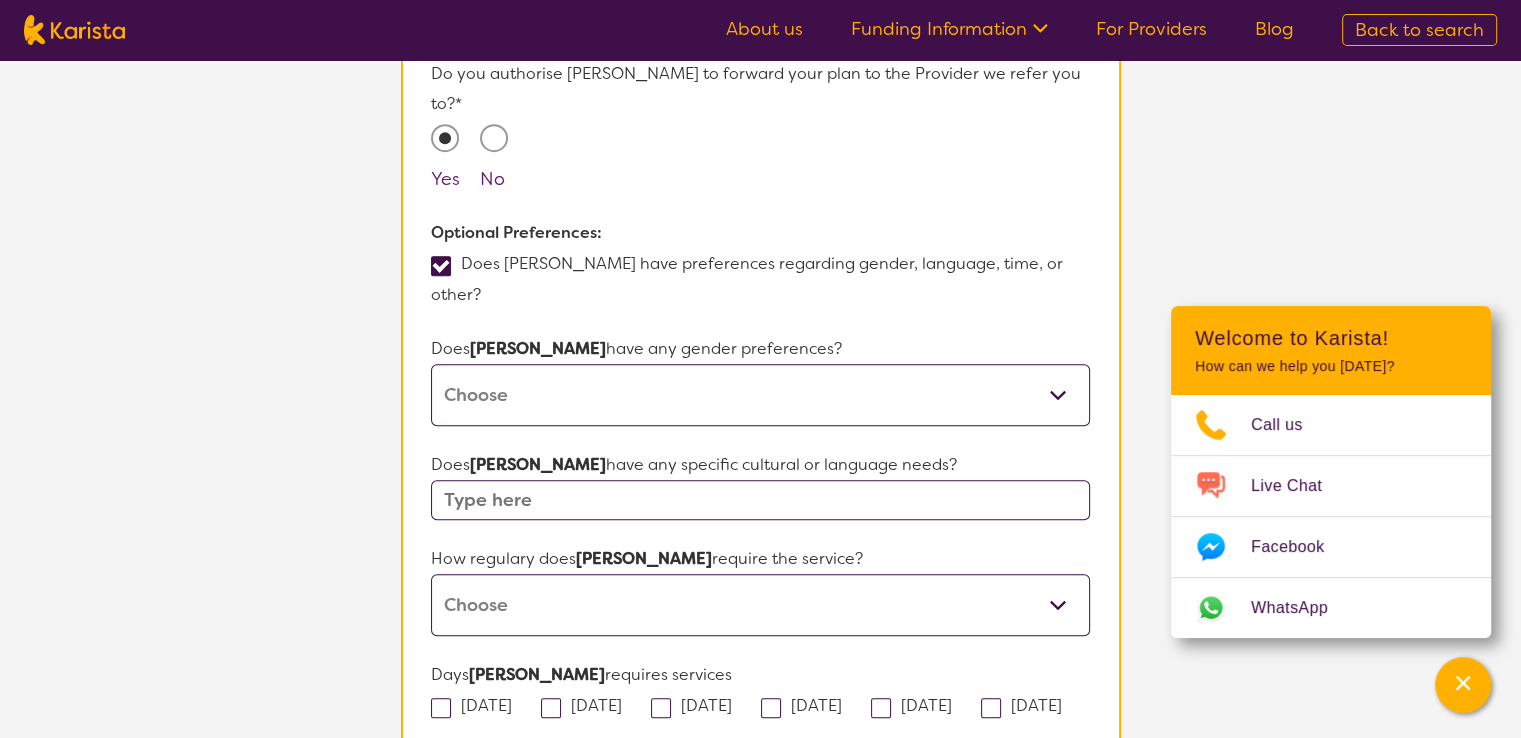 click on "Daily Twice a week Weekly Every fortnight Monthly Other" at bounding box center (760, 605) 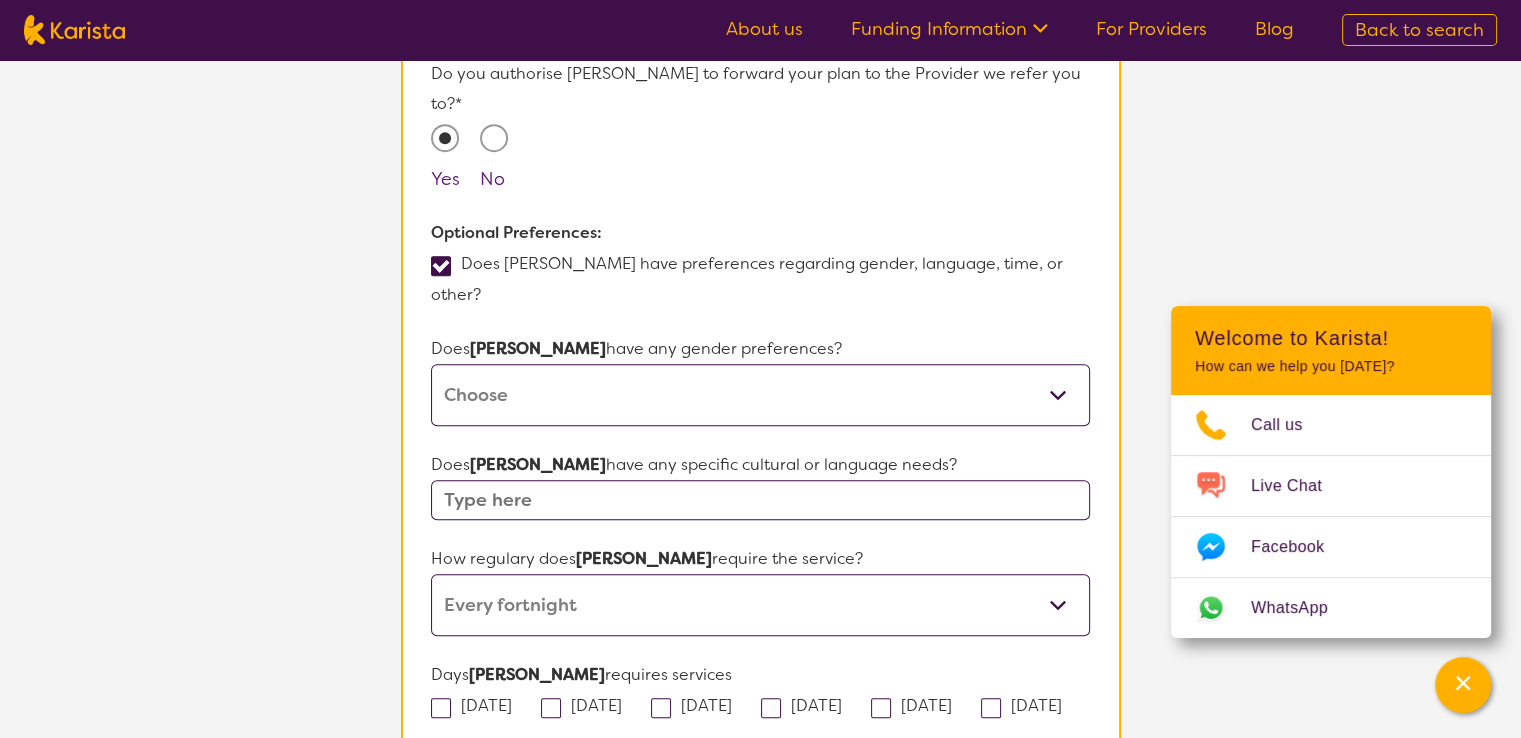 click on "Daily Twice a week Weekly Every fortnight Monthly Other" at bounding box center (760, 605) 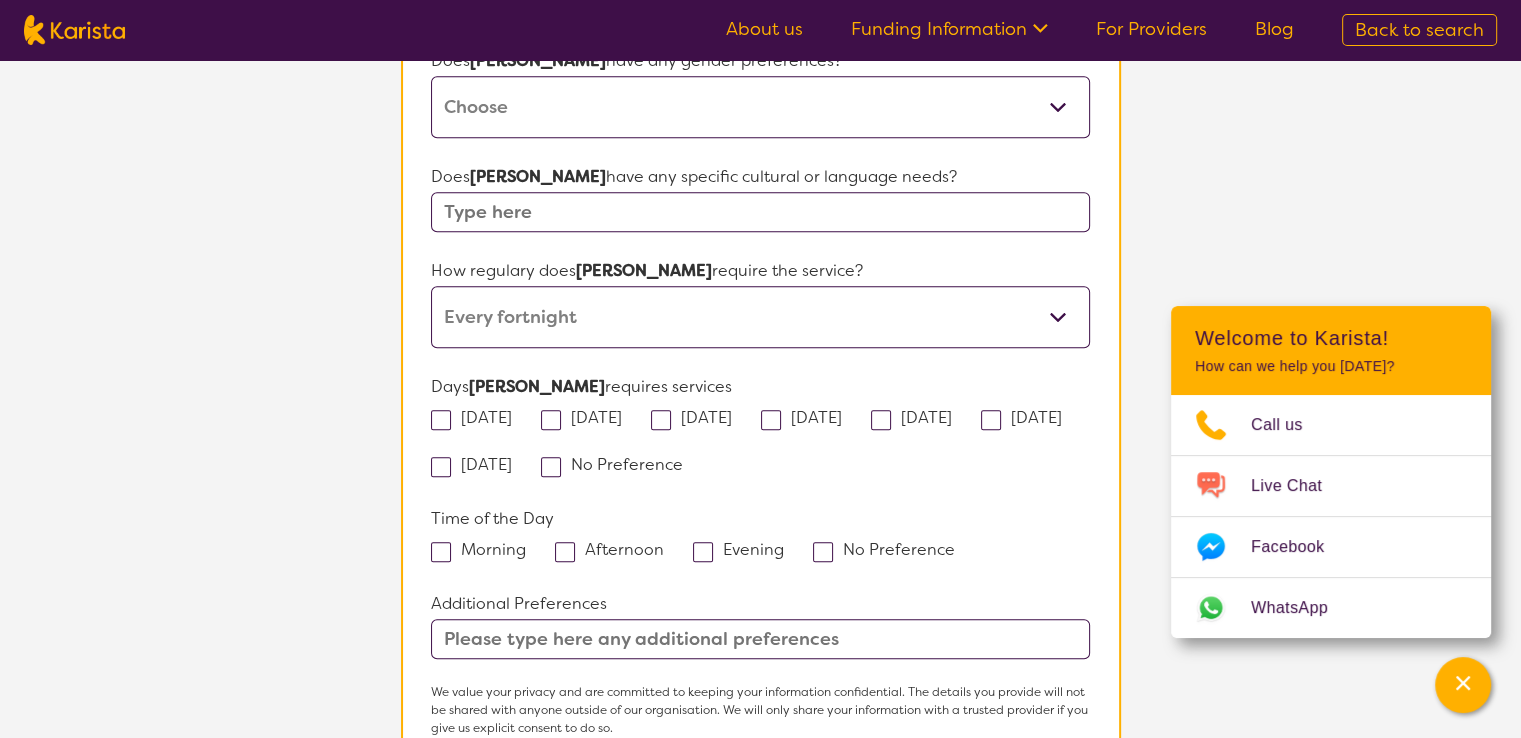 scroll, scrollTop: 1658, scrollLeft: 0, axis: vertical 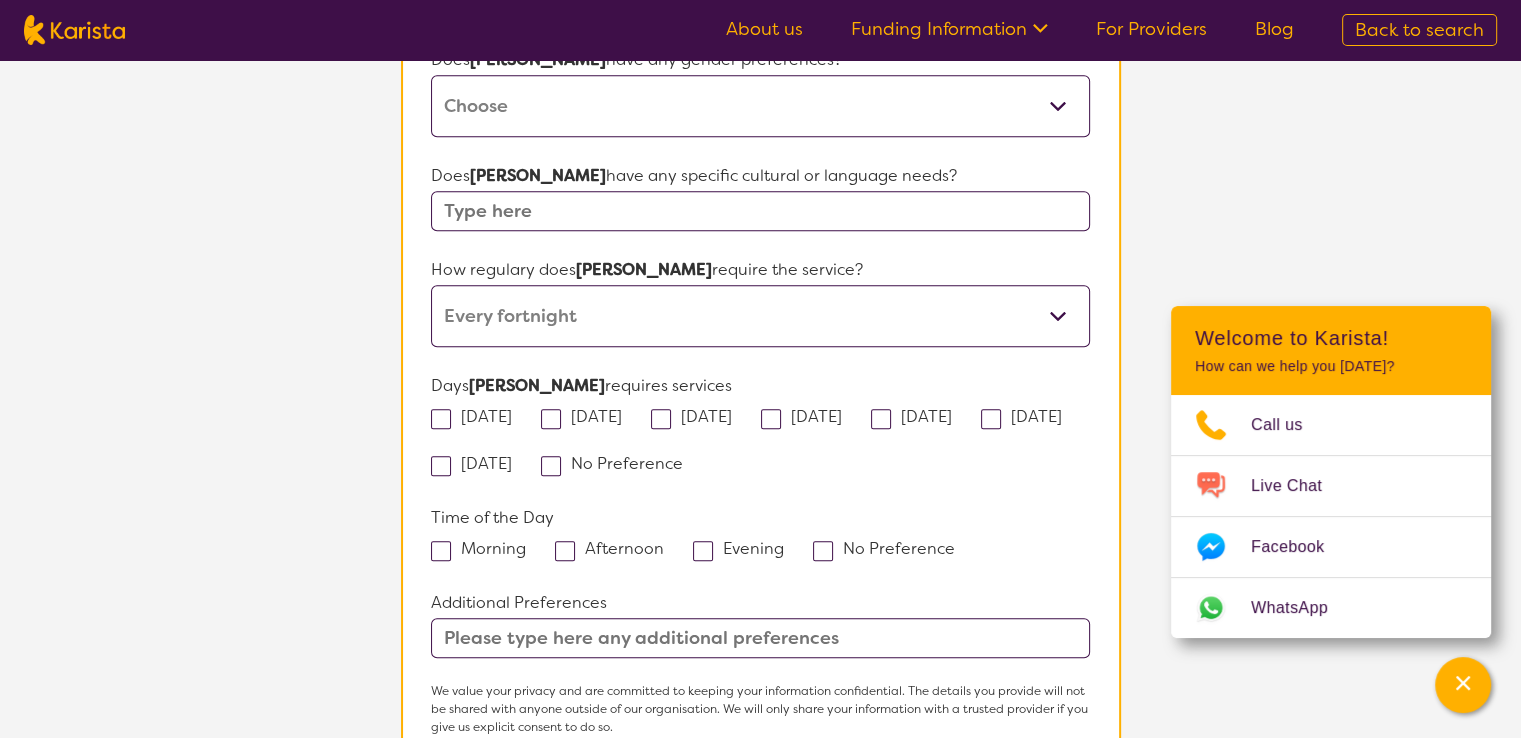click at bounding box center (565, 551) 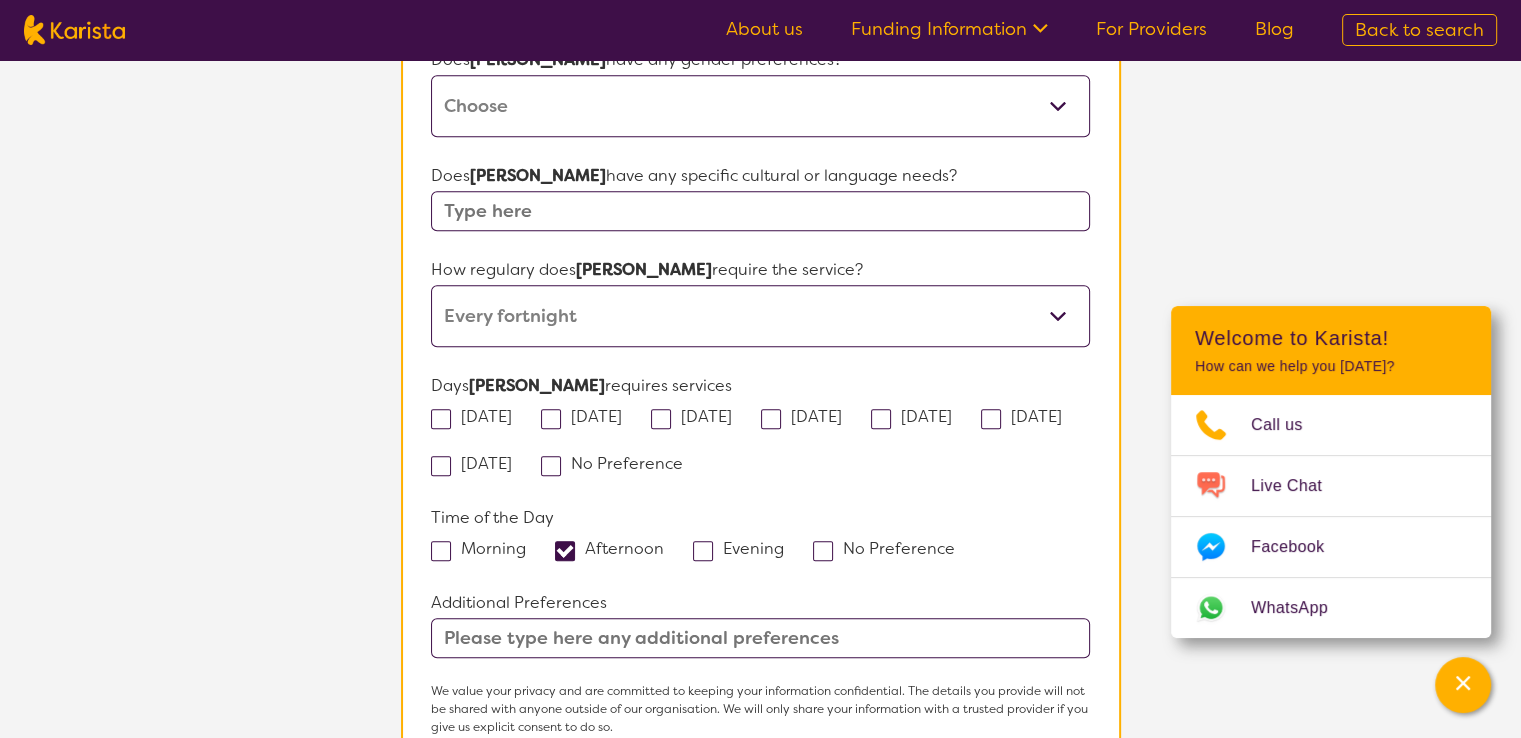 click at bounding box center [703, 551] 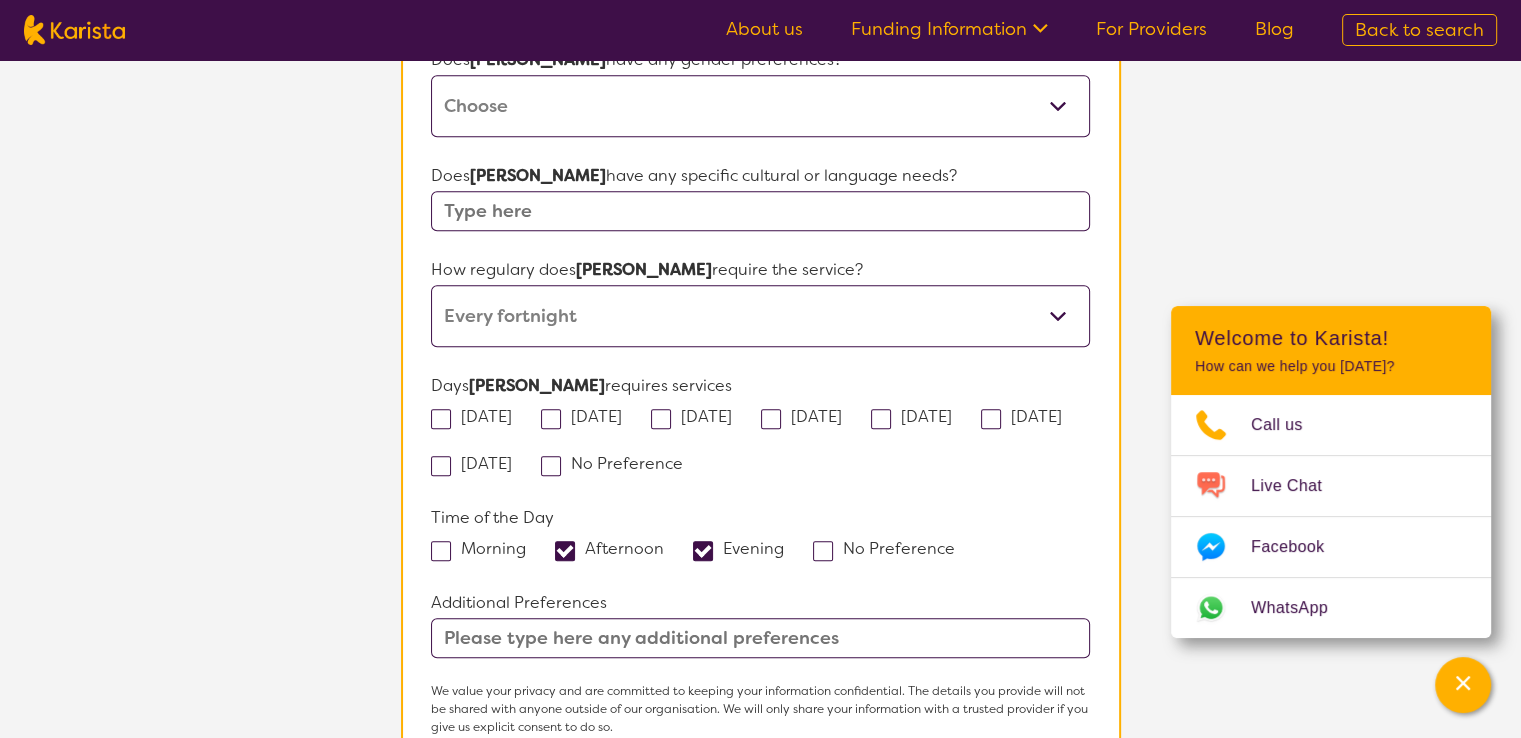 click at bounding box center [551, 466] 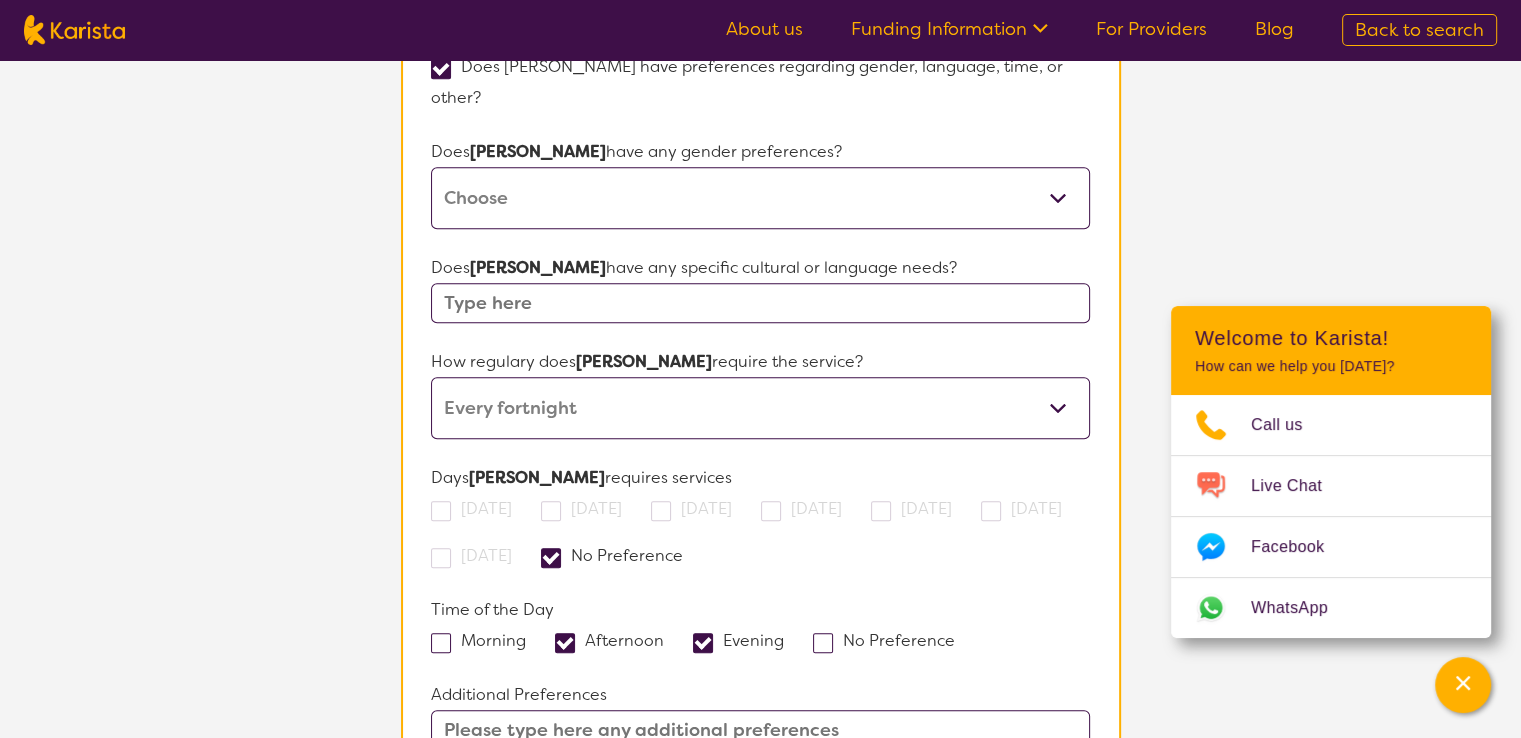 scroll, scrollTop: 1565, scrollLeft: 0, axis: vertical 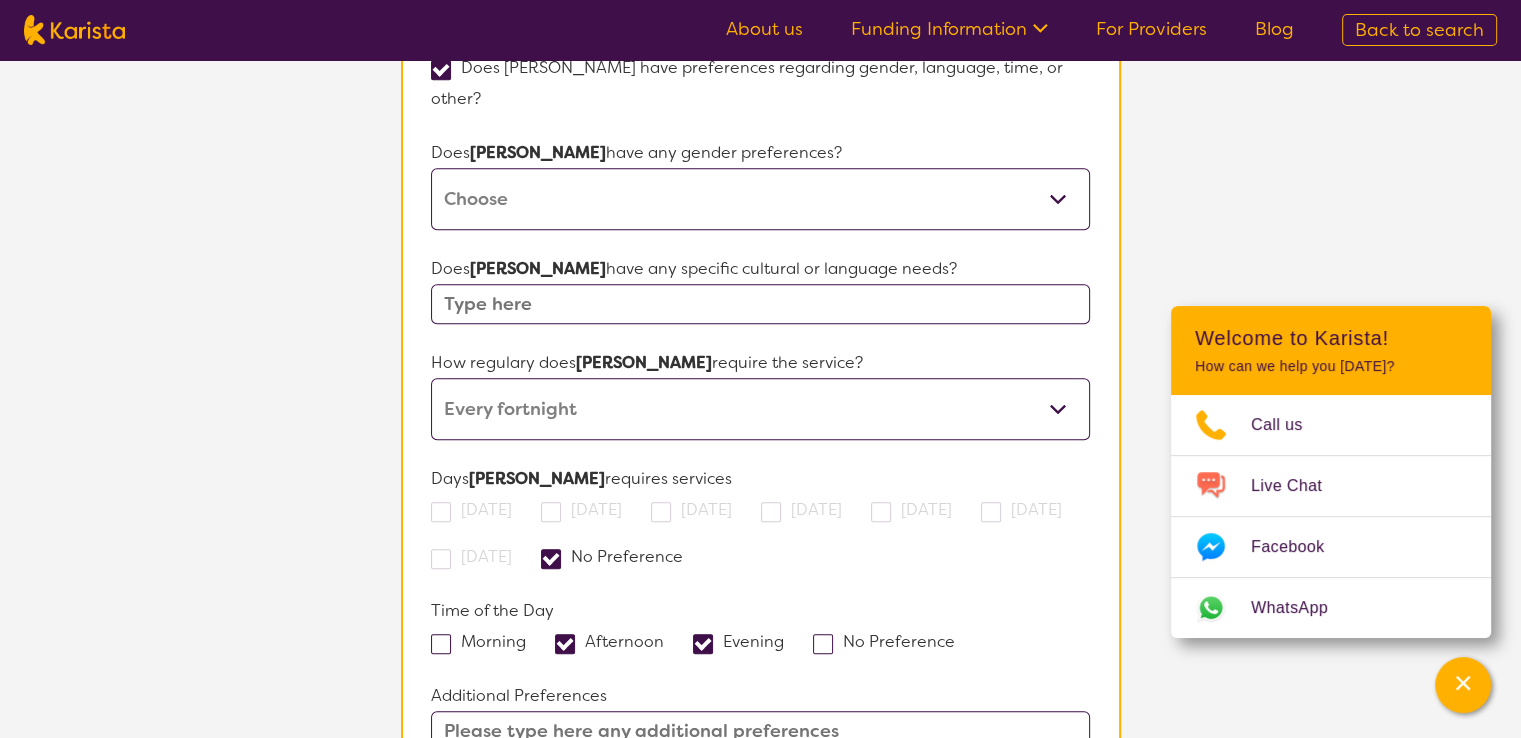 click at bounding box center [760, 304] 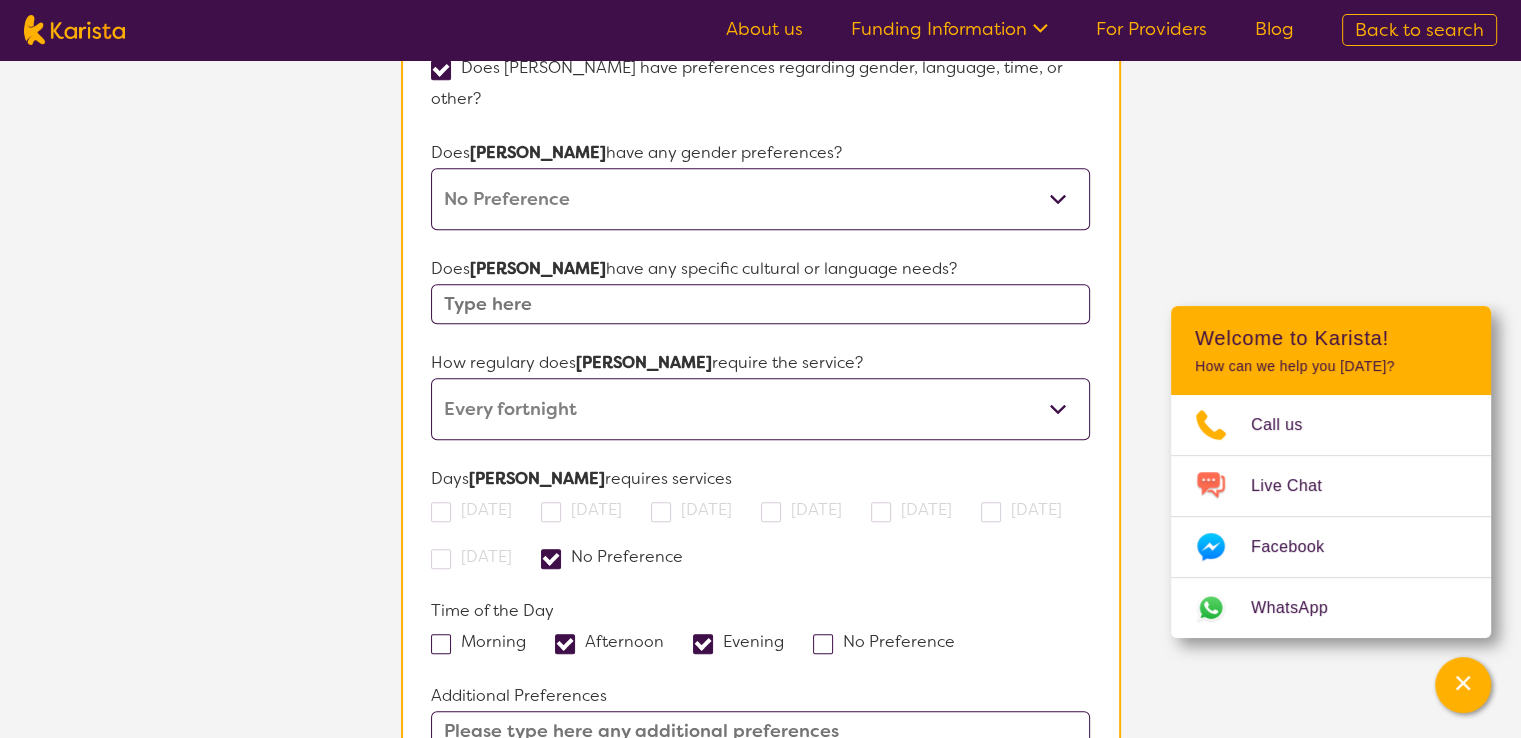 click on "[DEMOGRAPHIC_DATA] [DEMOGRAPHIC_DATA] Other No Preference" at bounding box center [760, 199] 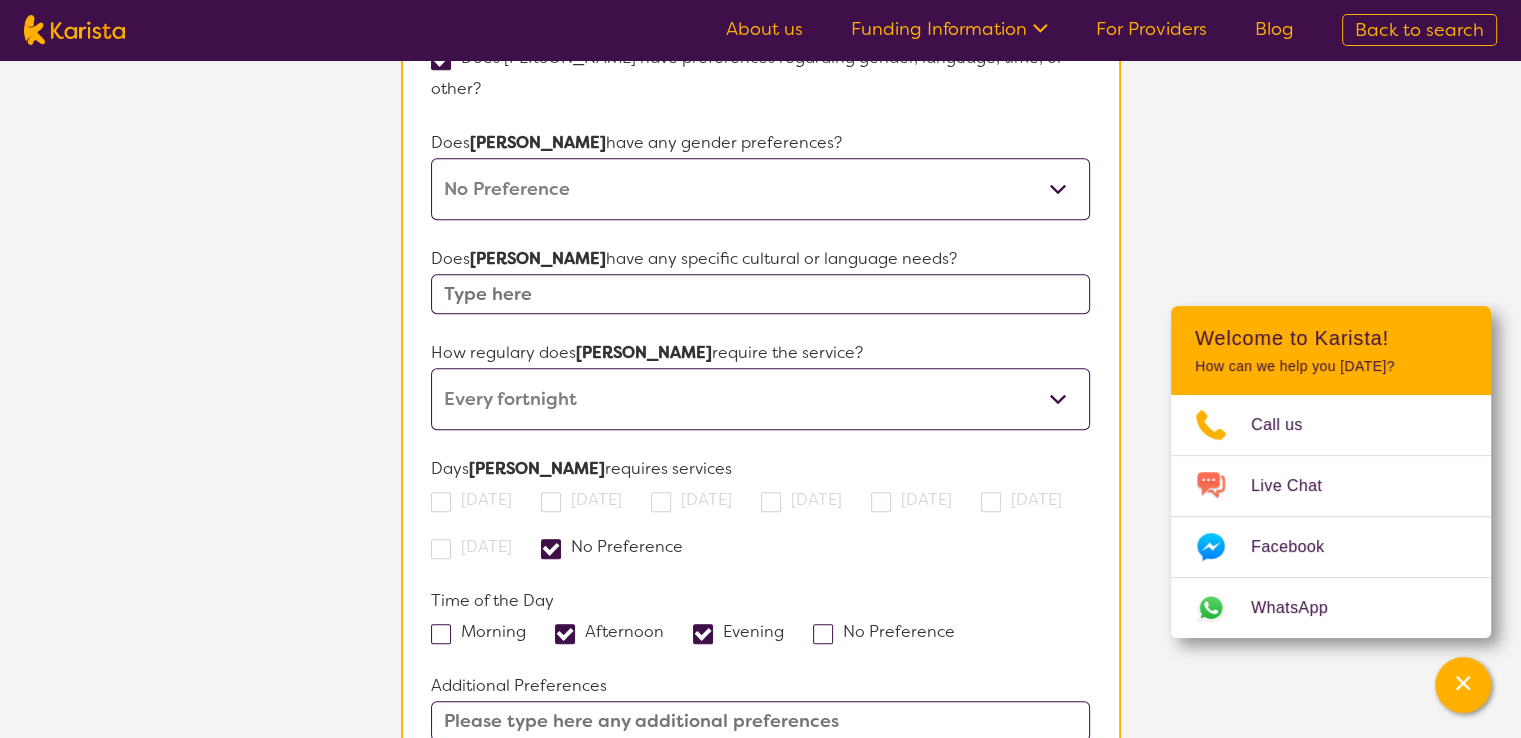 scroll, scrollTop: 1576, scrollLeft: 0, axis: vertical 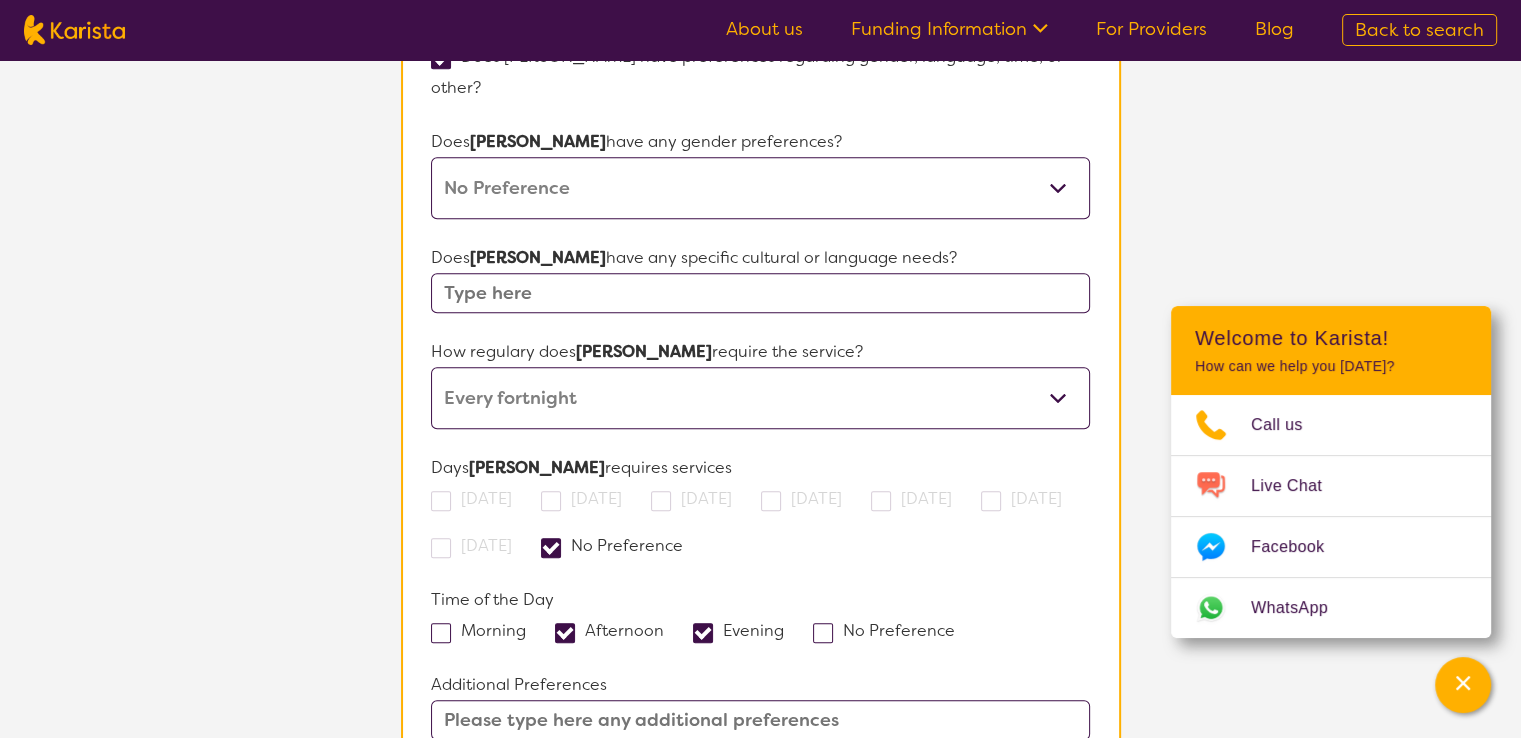 click on "[DEMOGRAPHIC_DATA] [DEMOGRAPHIC_DATA] Other No Preference" at bounding box center (760, 188) 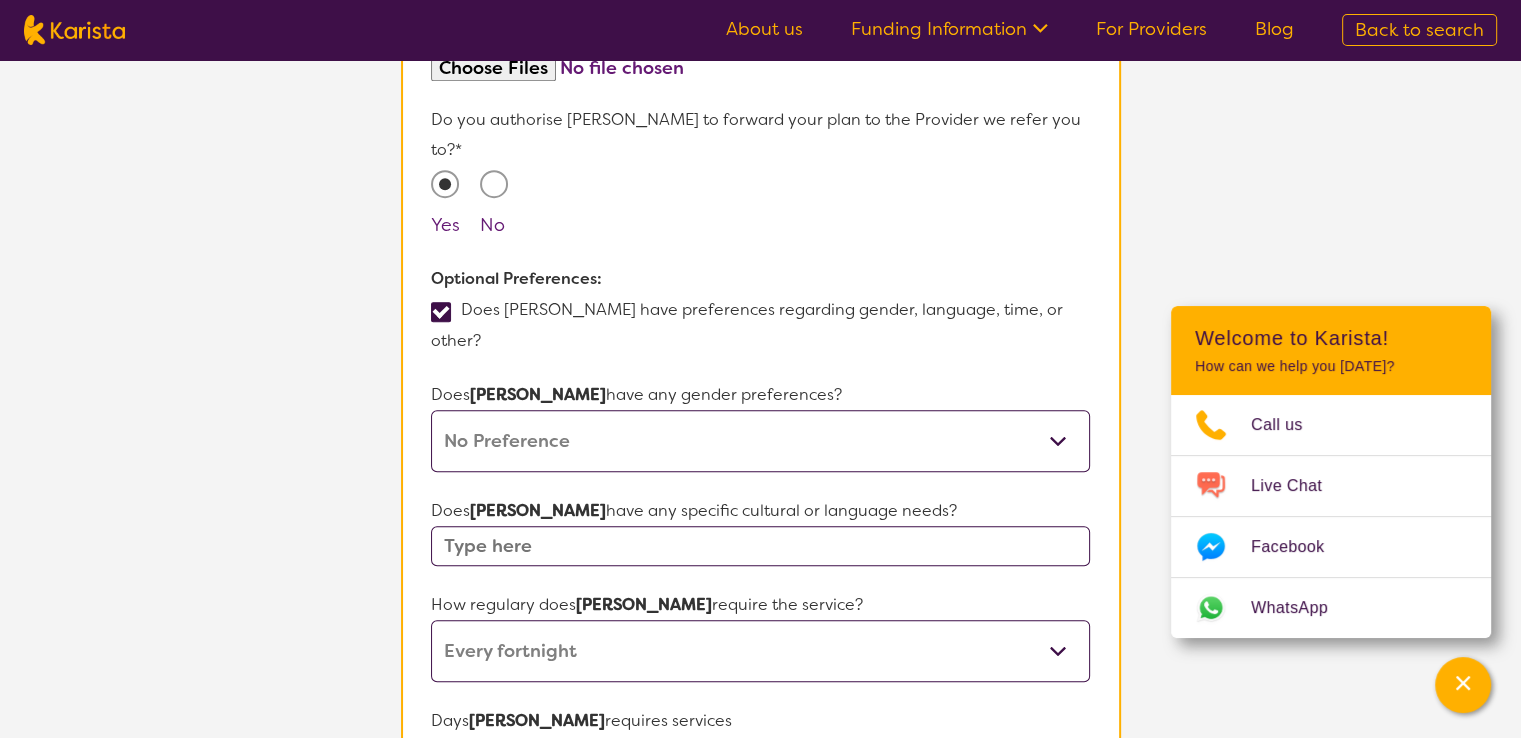 scroll, scrollTop: 1317, scrollLeft: 0, axis: vertical 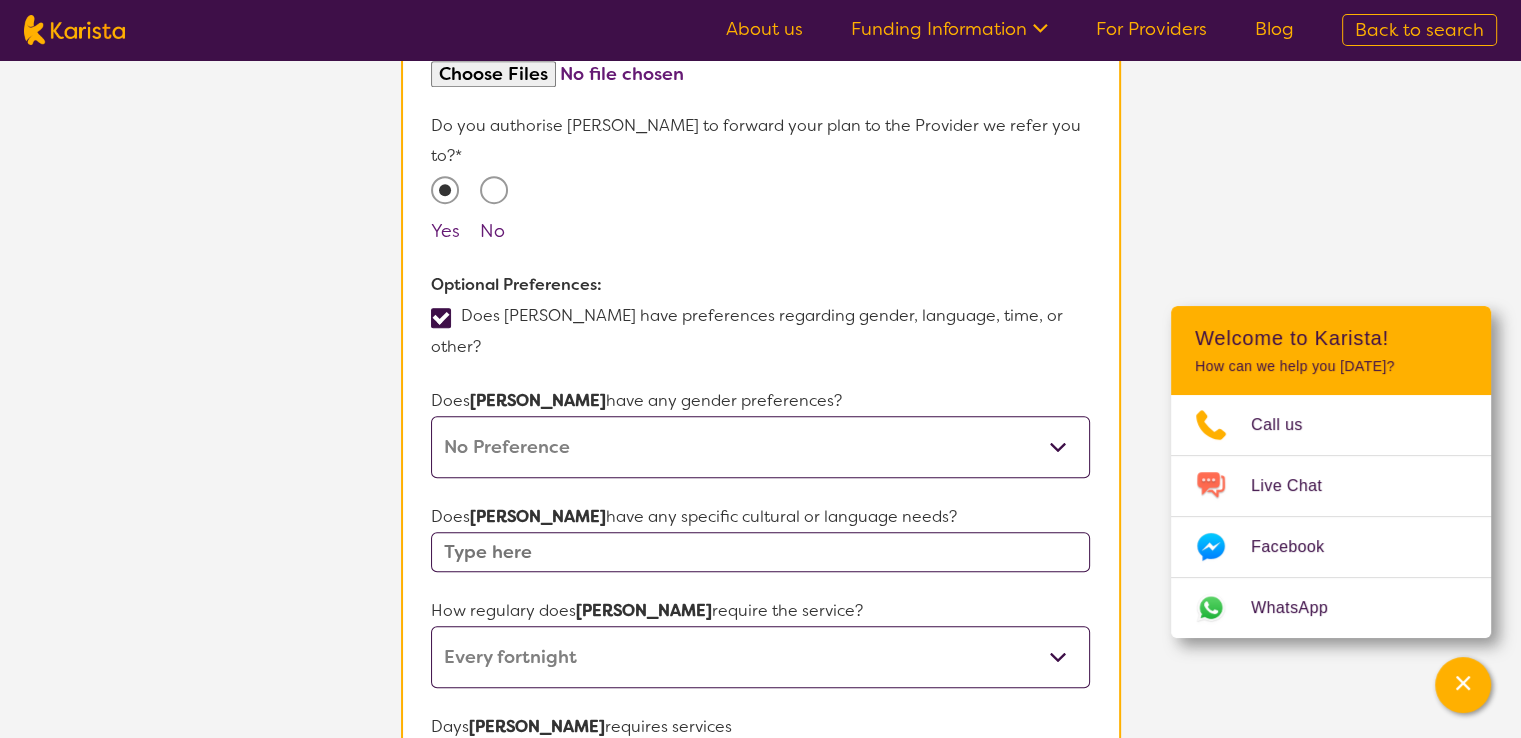 click on "[DEMOGRAPHIC_DATA] [DEMOGRAPHIC_DATA] Other No Preference" at bounding box center [760, 447] 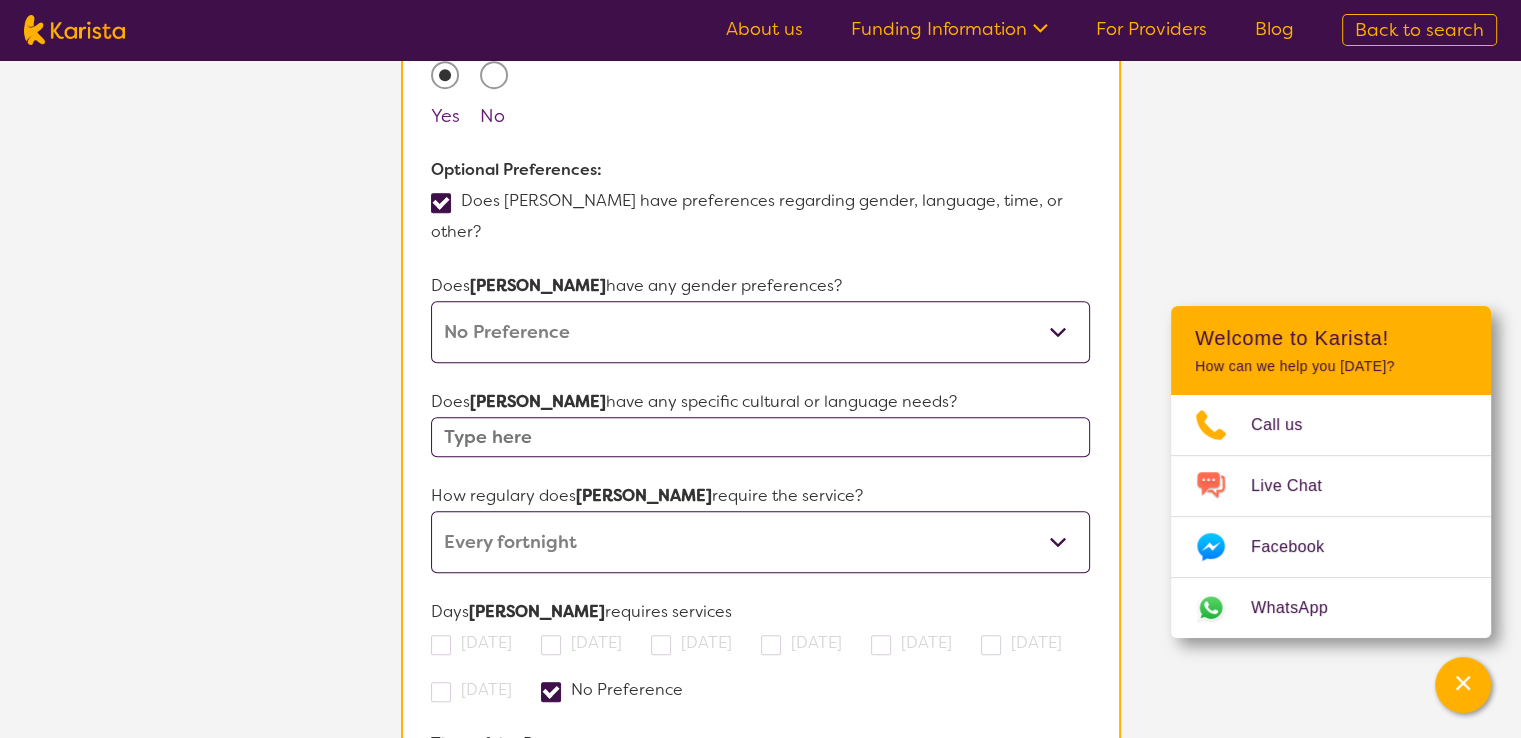 scroll, scrollTop: 1438, scrollLeft: 0, axis: vertical 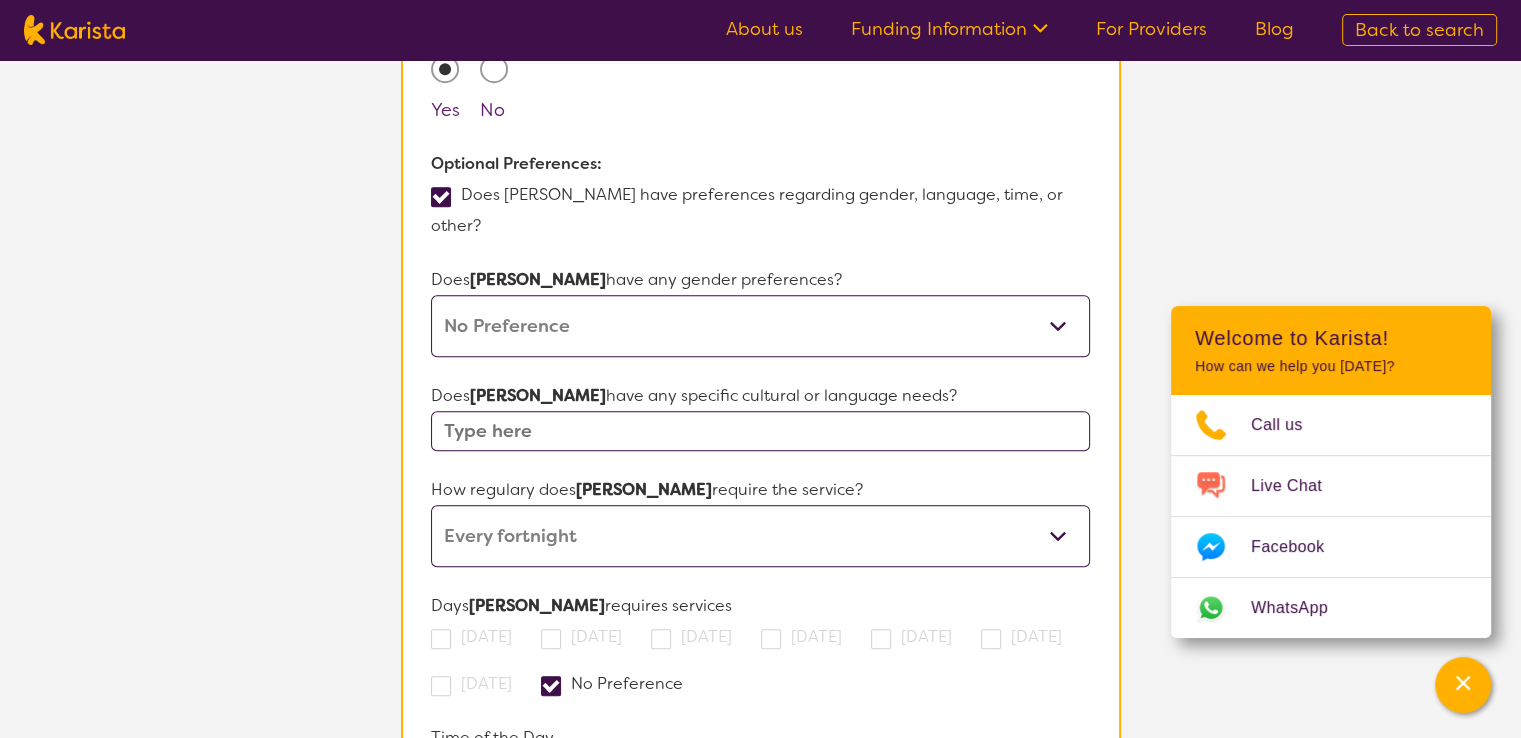 click on "[DEMOGRAPHIC_DATA] [DEMOGRAPHIC_DATA] Other No Preference" at bounding box center (760, 326) 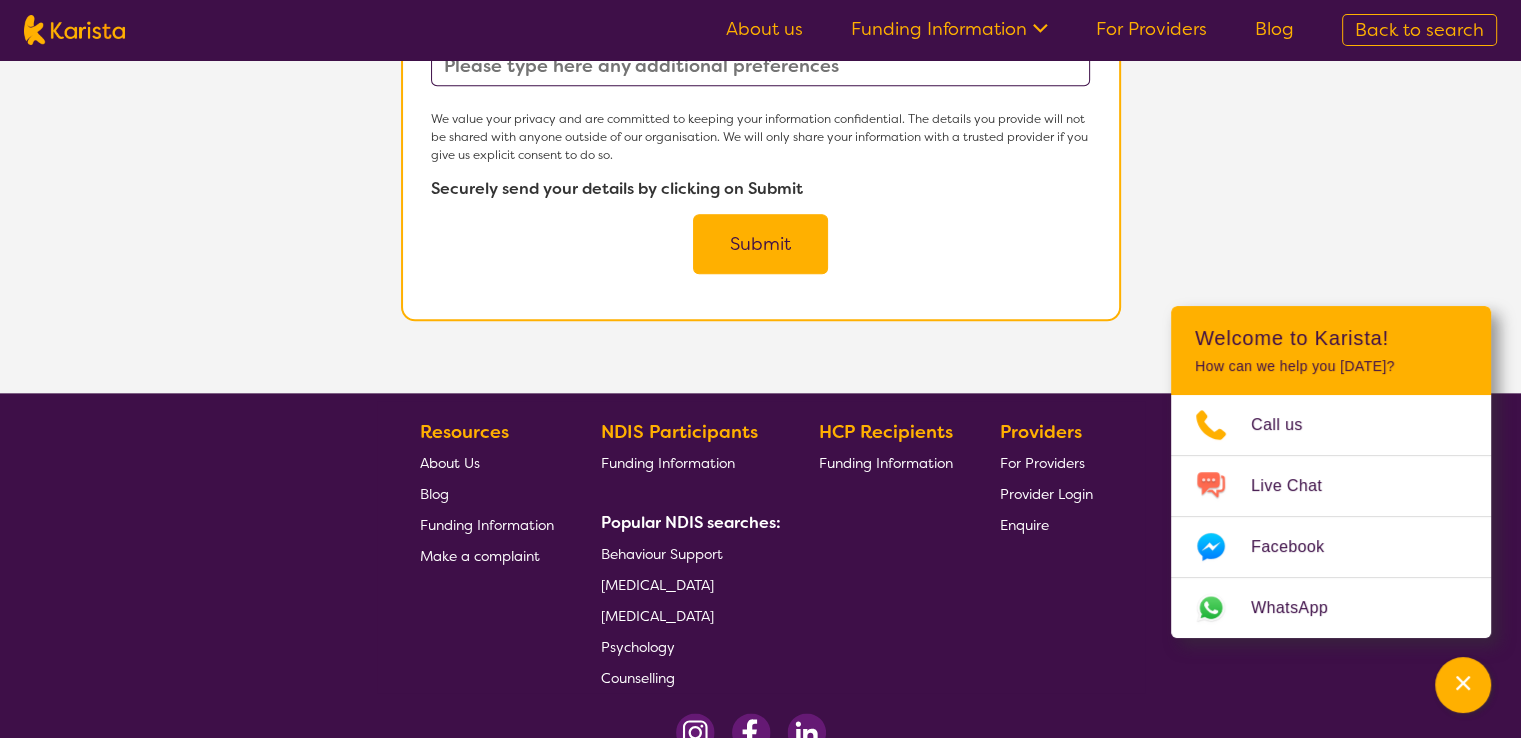 scroll, scrollTop: 2030, scrollLeft: 0, axis: vertical 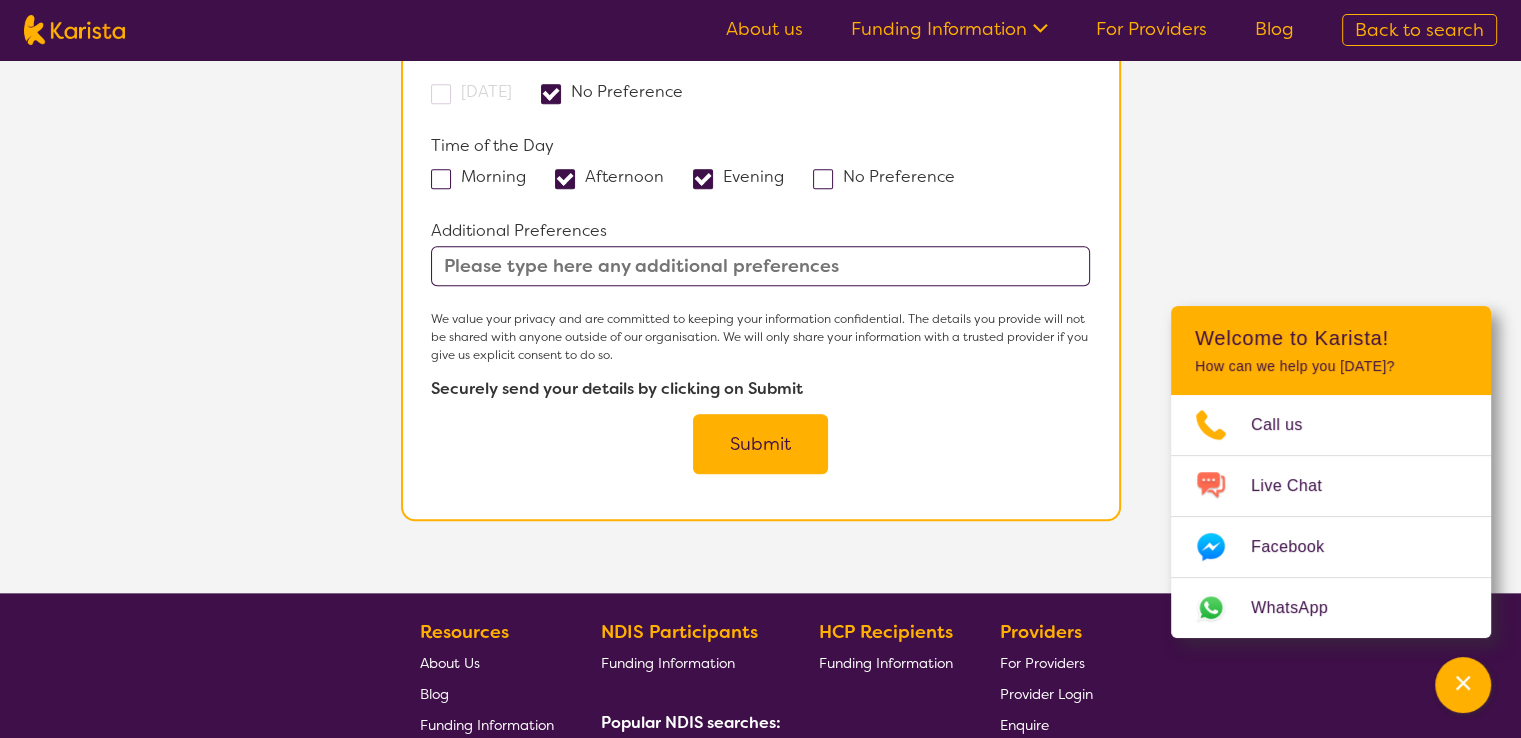 click on "Submit" at bounding box center [760, 444] 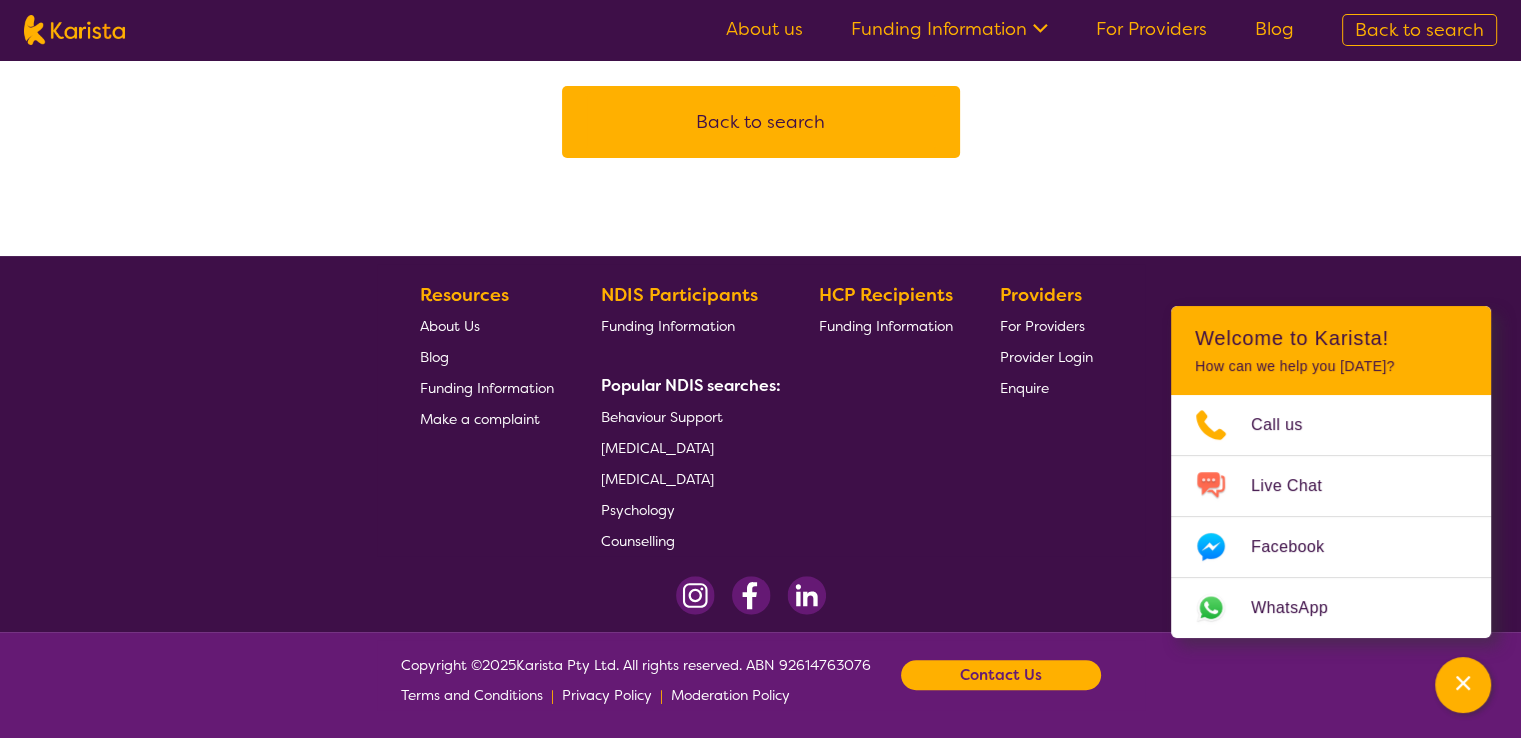 scroll, scrollTop: 0, scrollLeft: 0, axis: both 